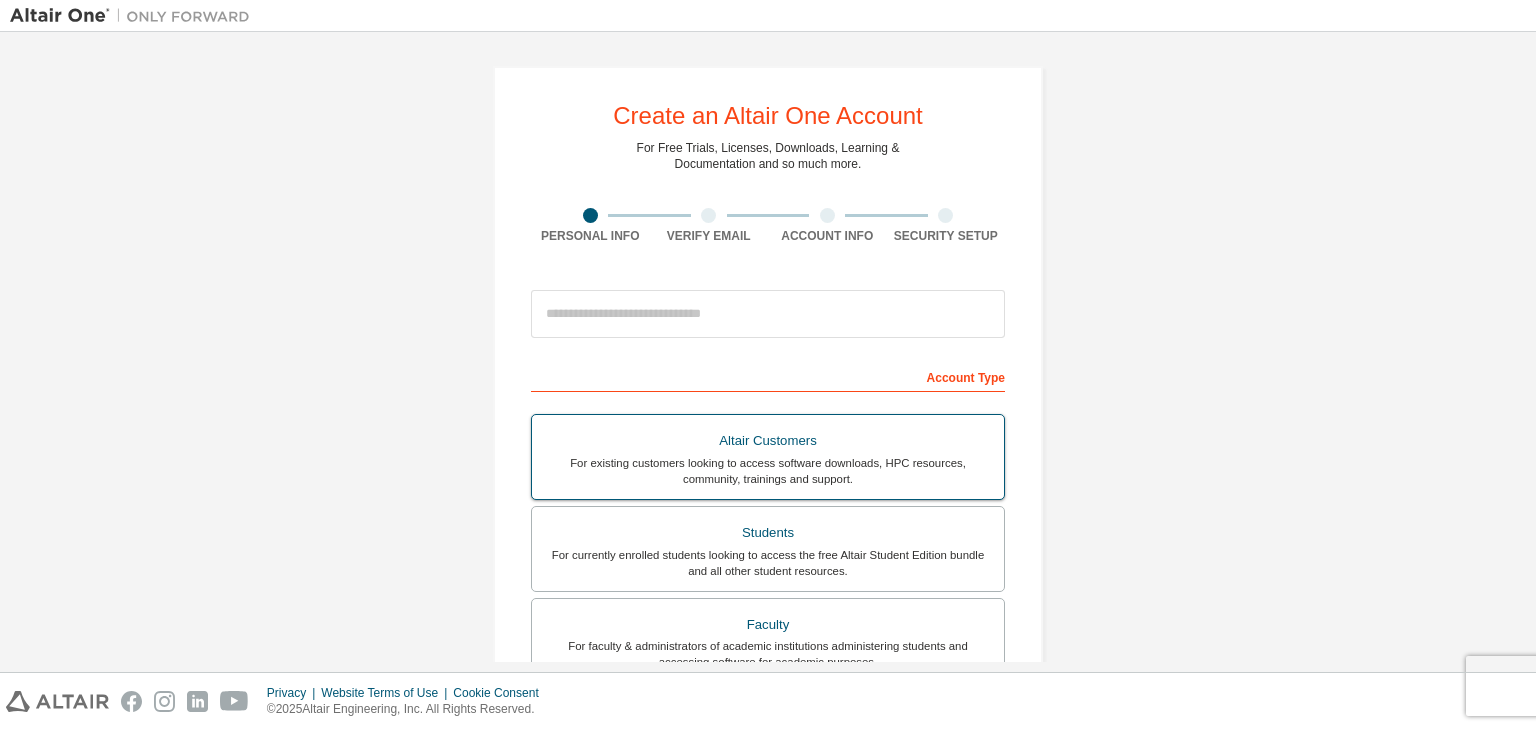 scroll, scrollTop: 0, scrollLeft: 0, axis: both 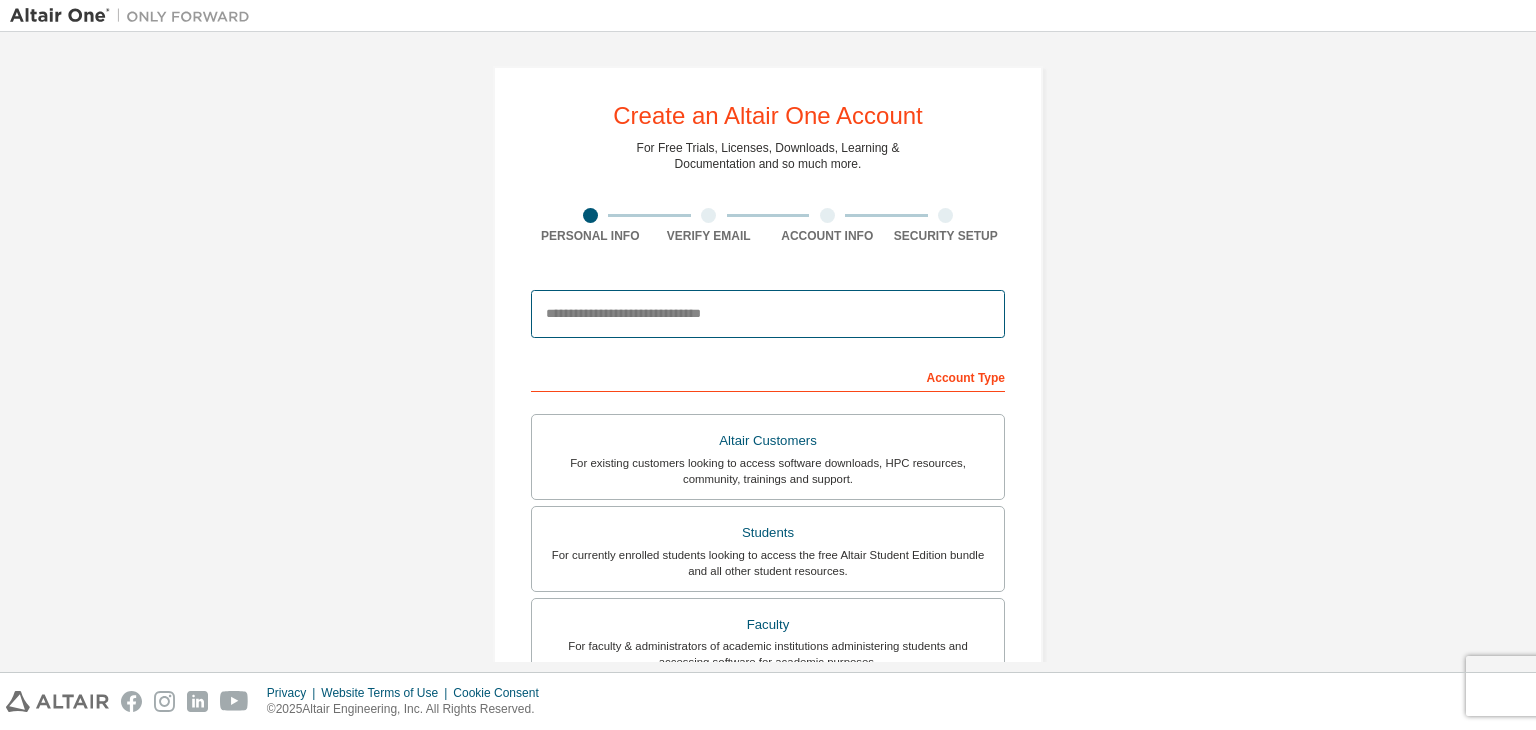 click at bounding box center [768, 314] 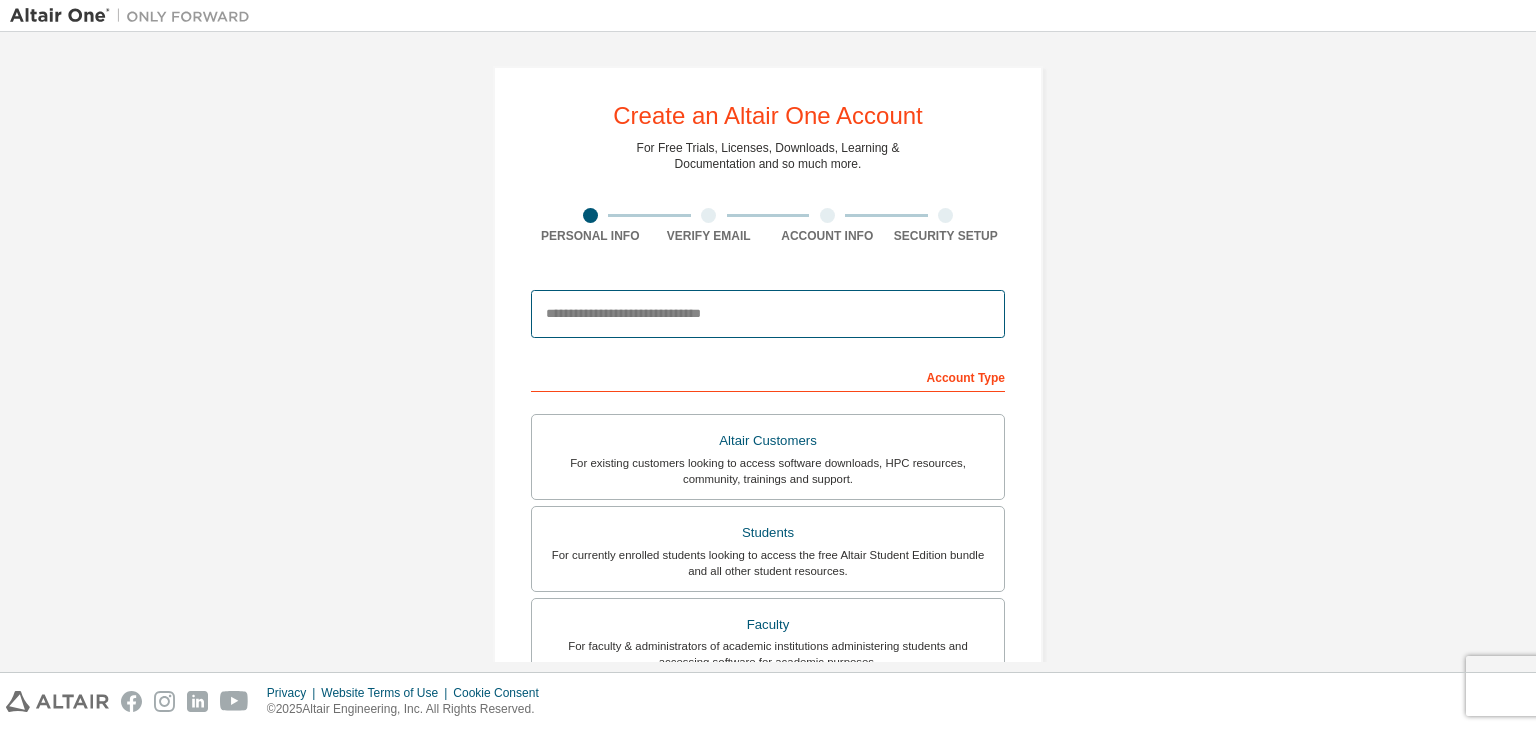 type on "**********" 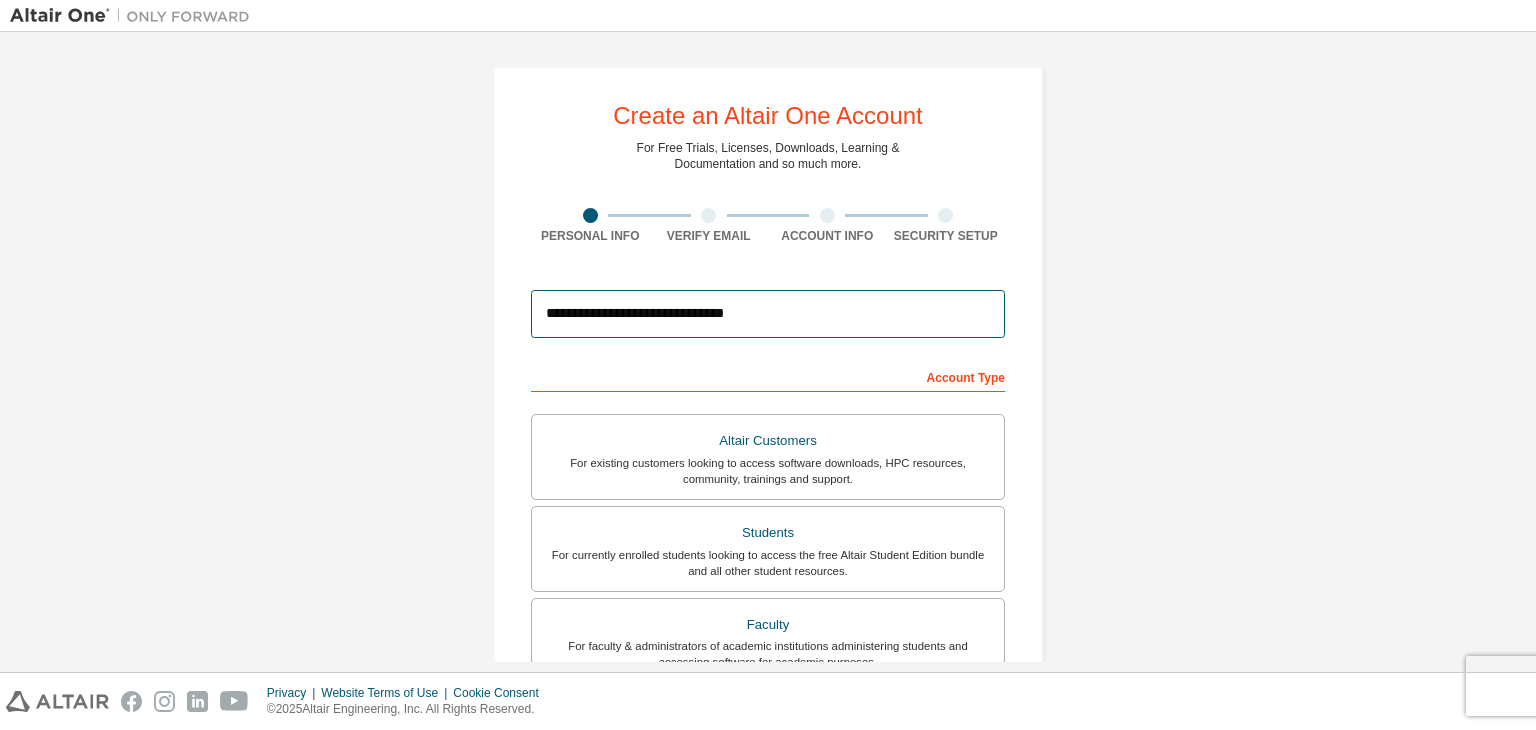click on "**********" at bounding box center [768, 314] 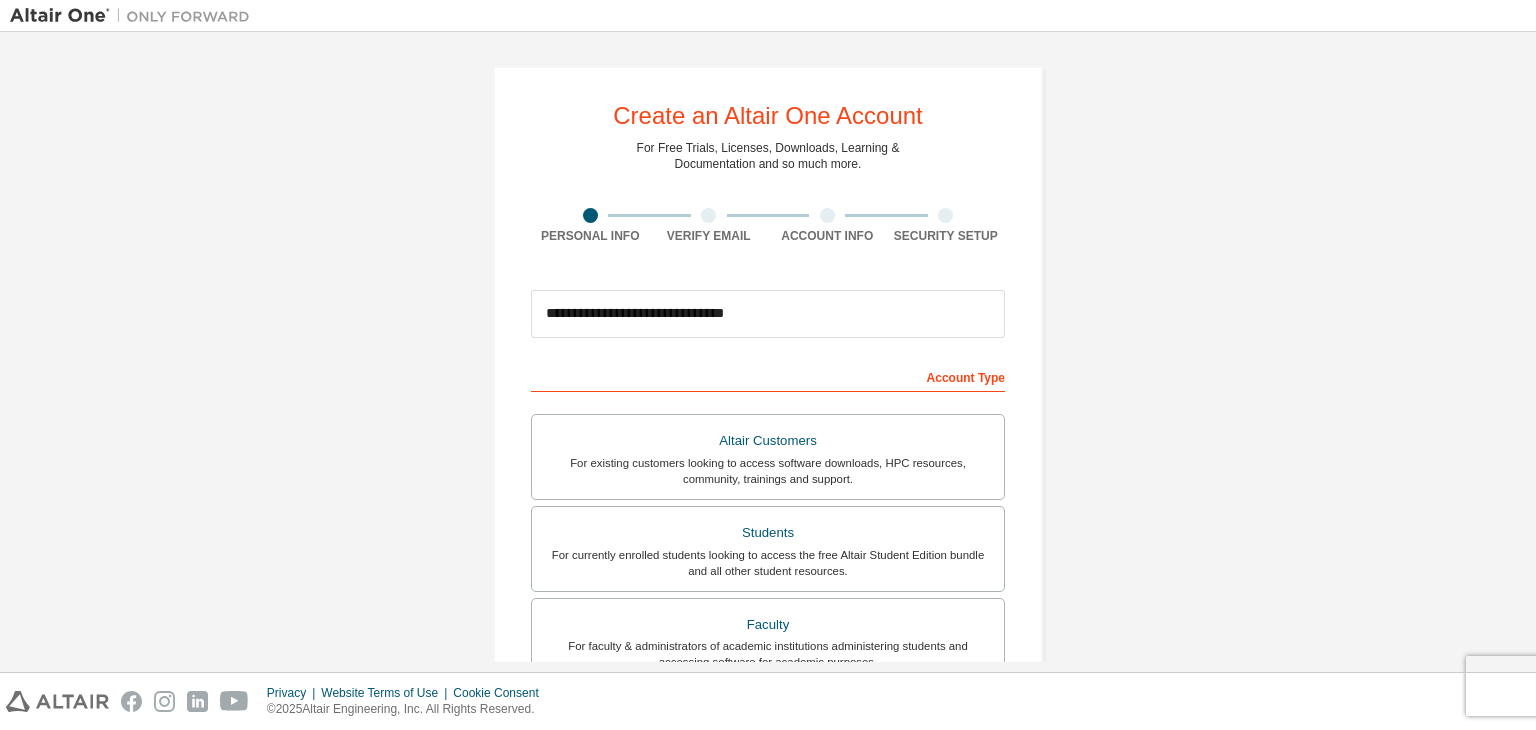 click on "Account Type" at bounding box center (768, 376) 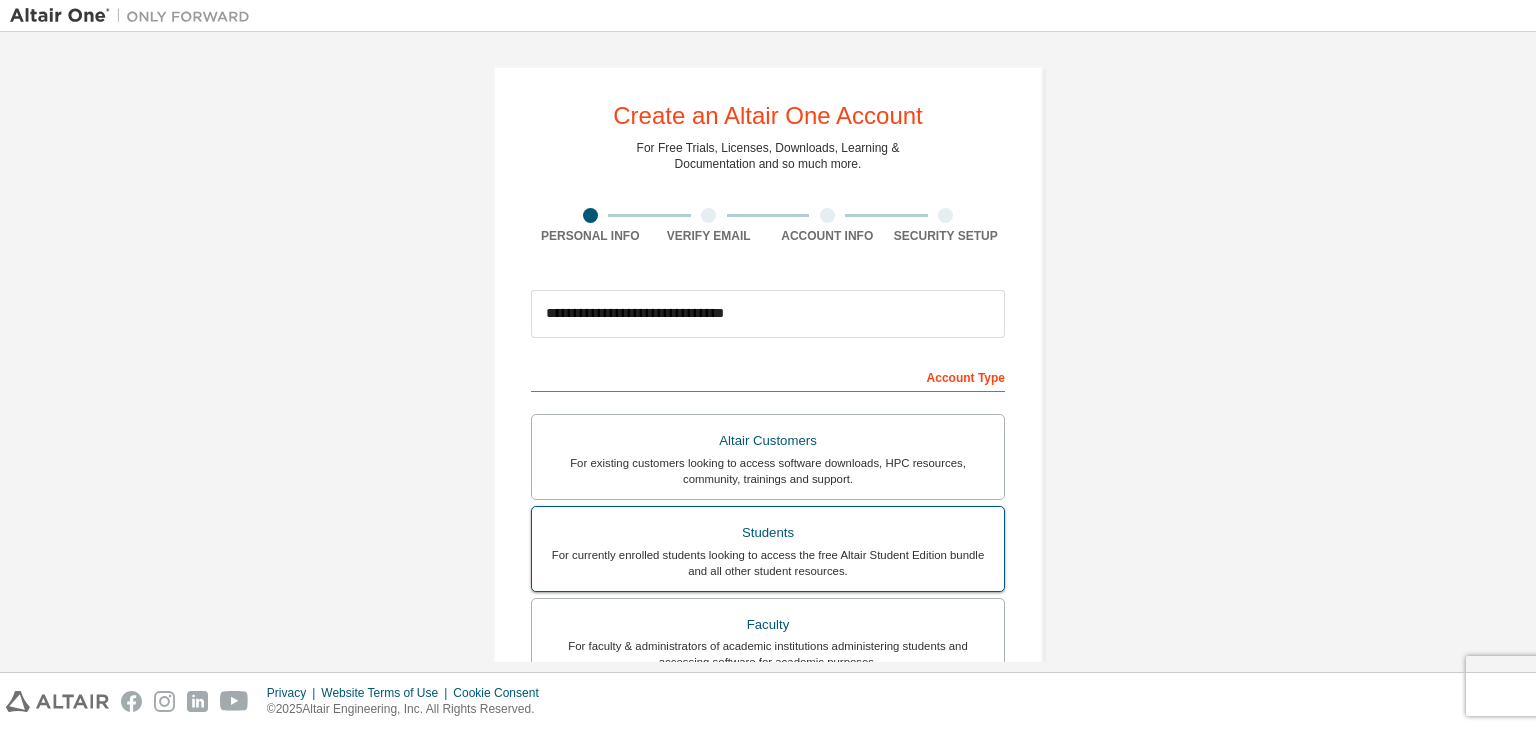 click on "Students" at bounding box center [768, 533] 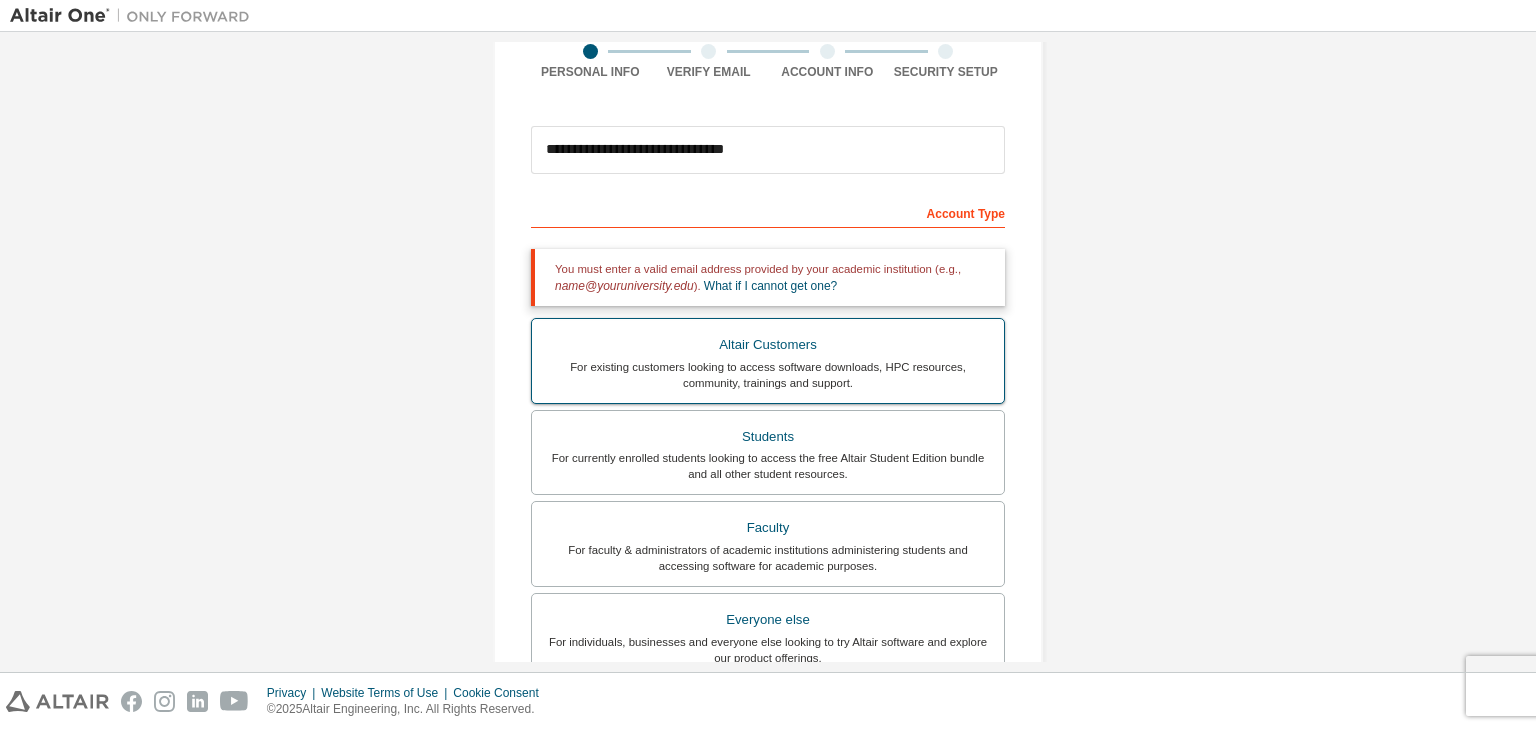scroll, scrollTop: 0, scrollLeft: 0, axis: both 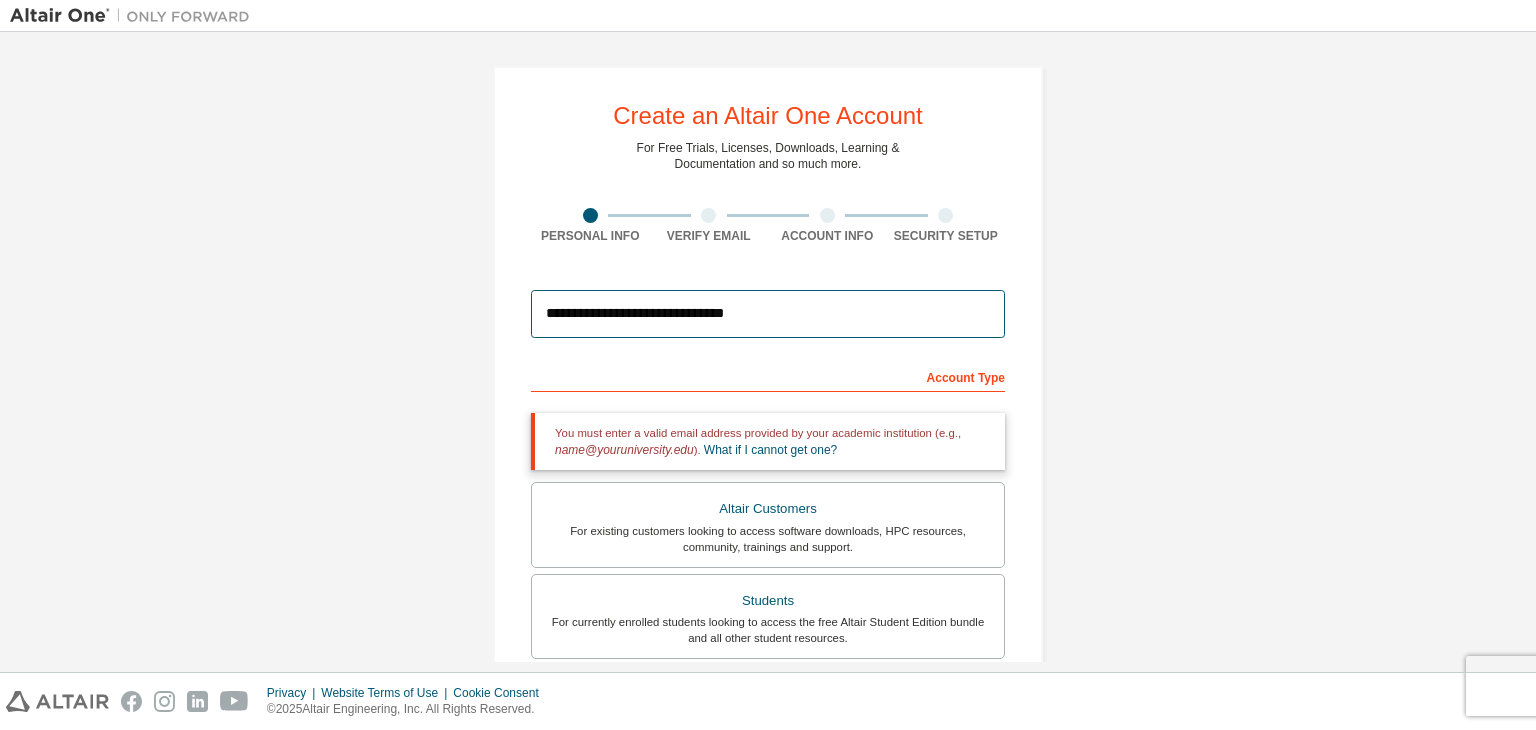 click on "**********" at bounding box center (768, 314) 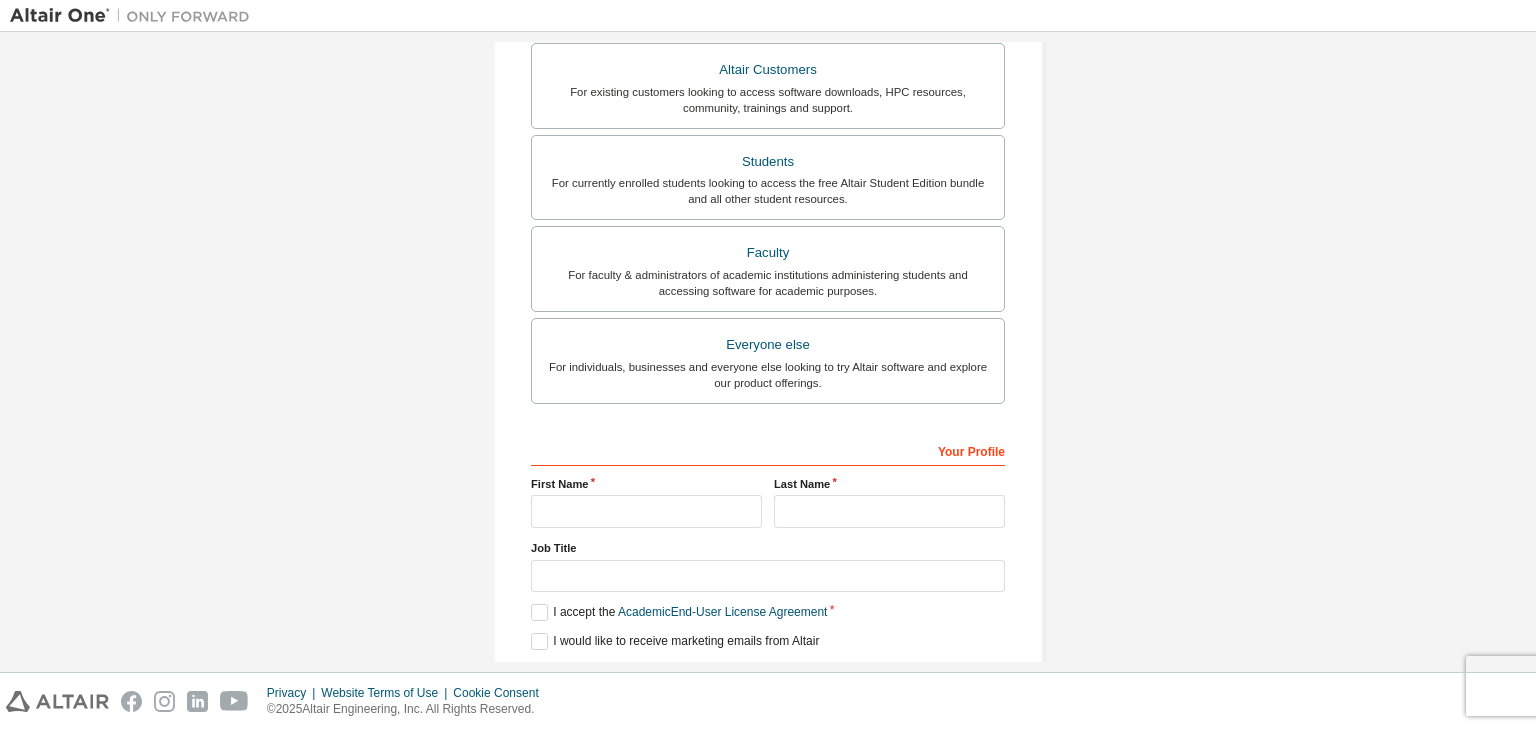 scroll, scrollTop: 504, scrollLeft: 0, axis: vertical 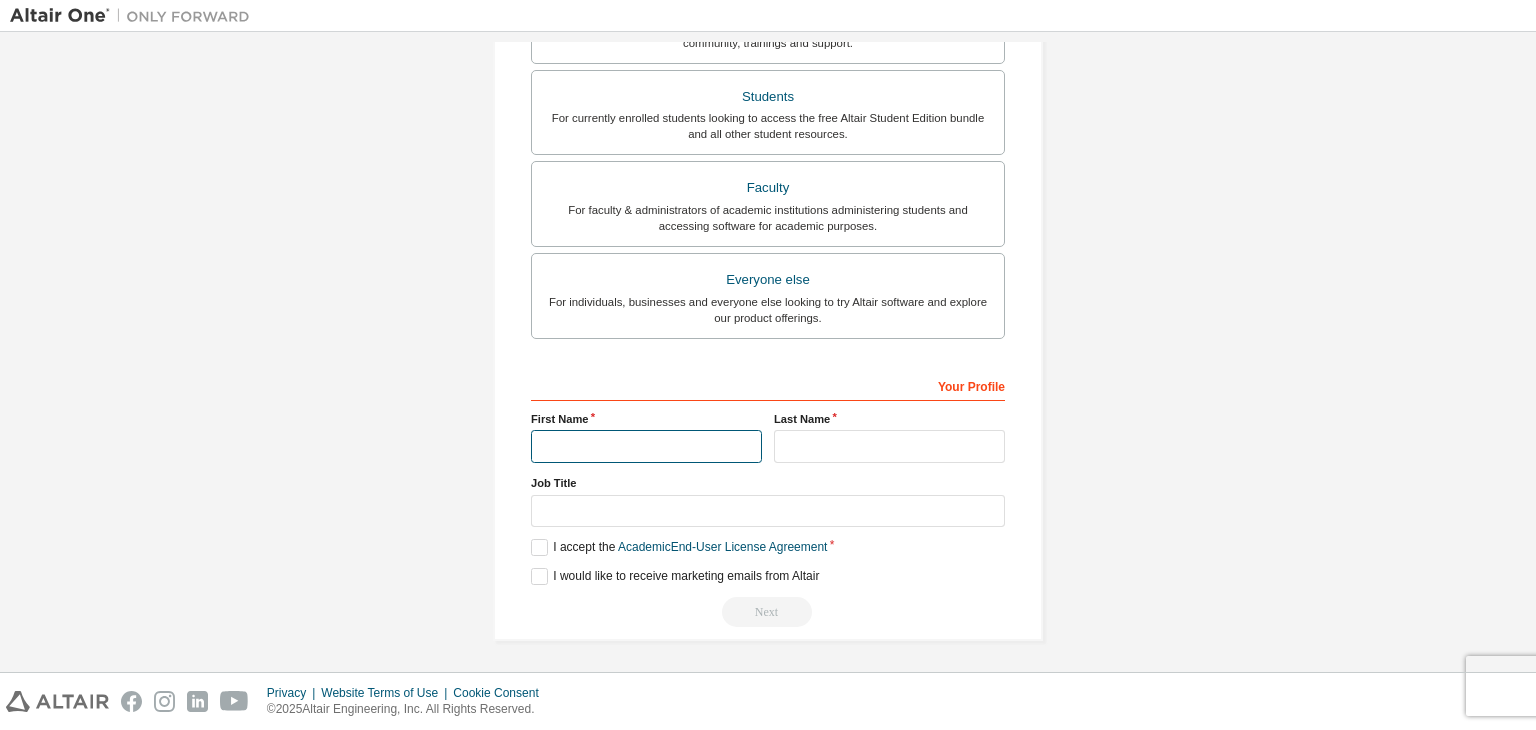 click at bounding box center (646, 446) 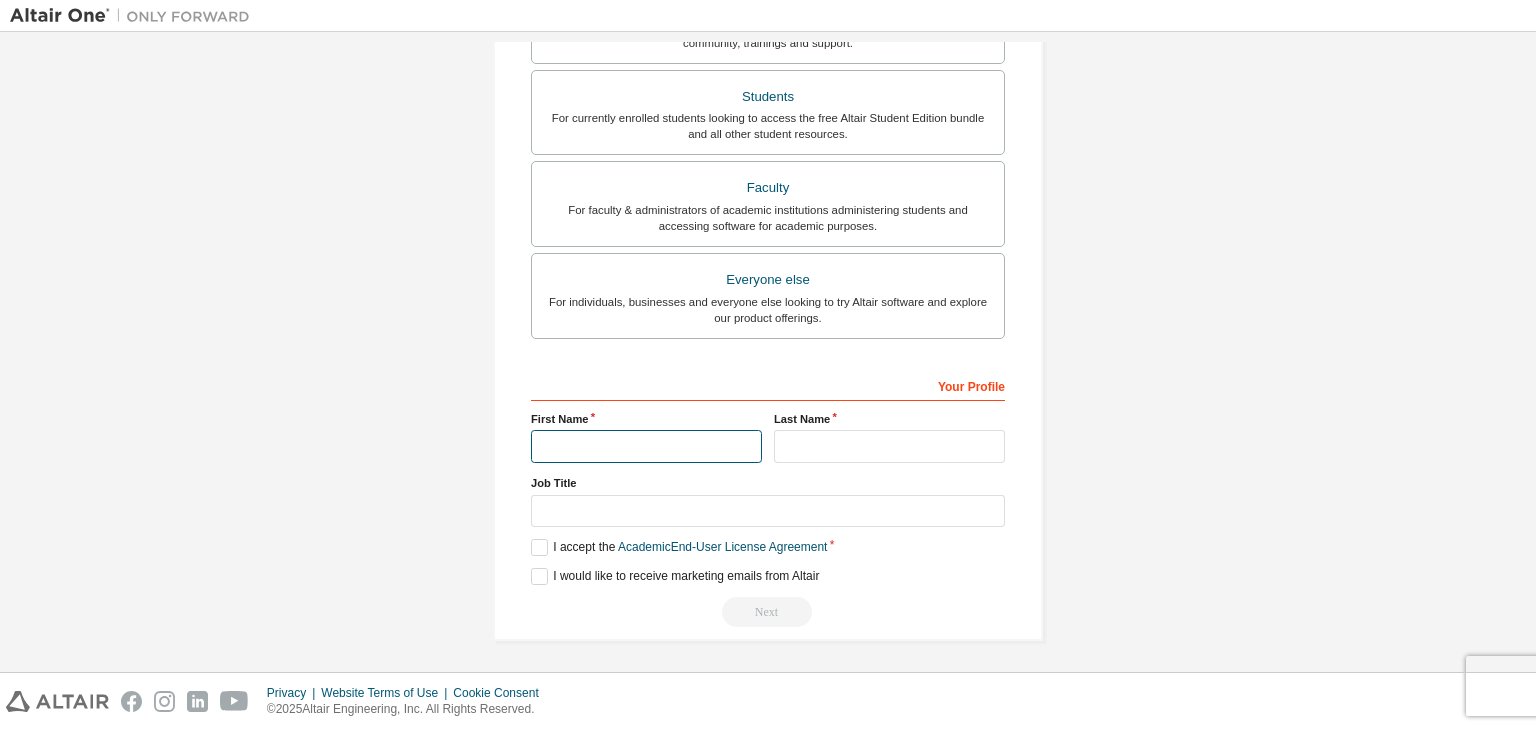 type on "**********" 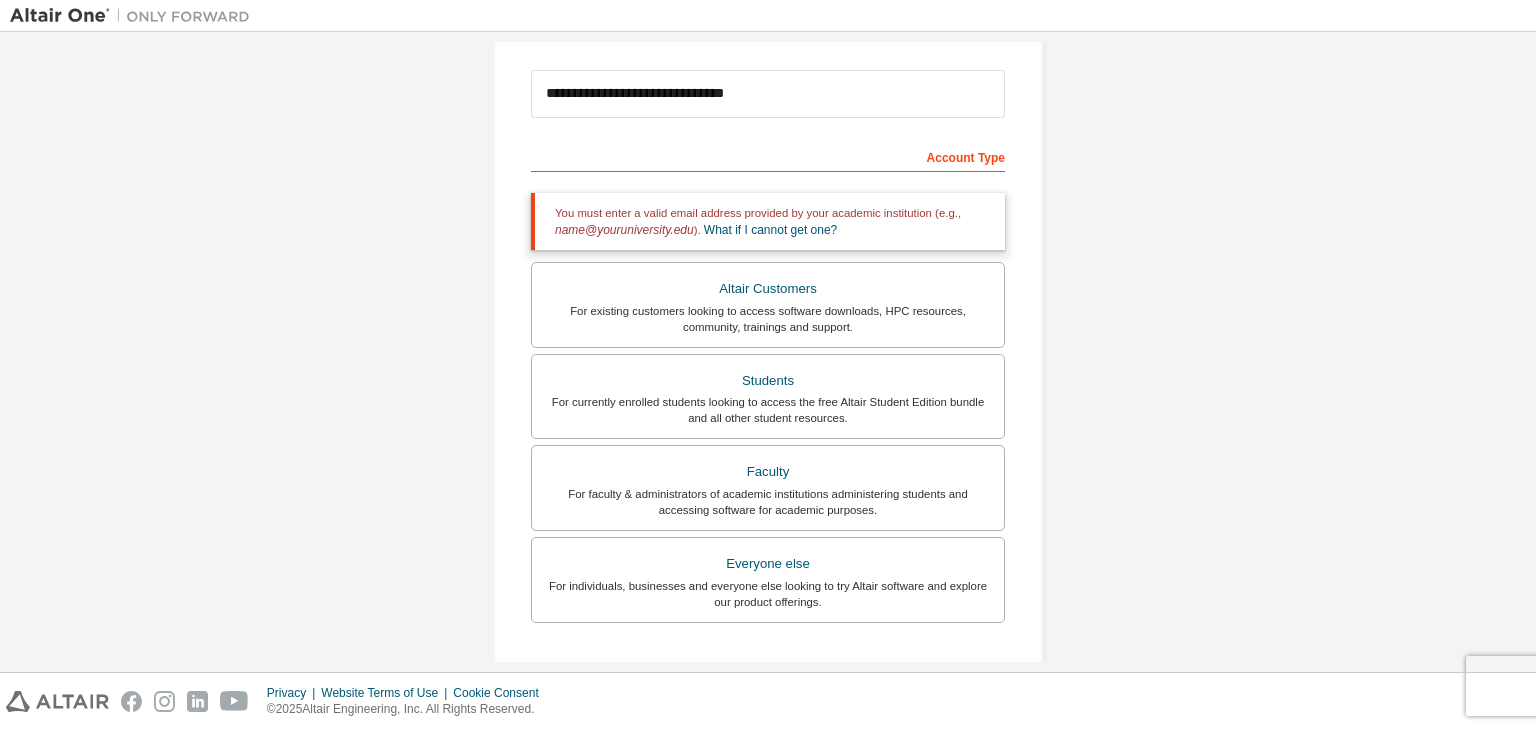 scroll, scrollTop: 215, scrollLeft: 0, axis: vertical 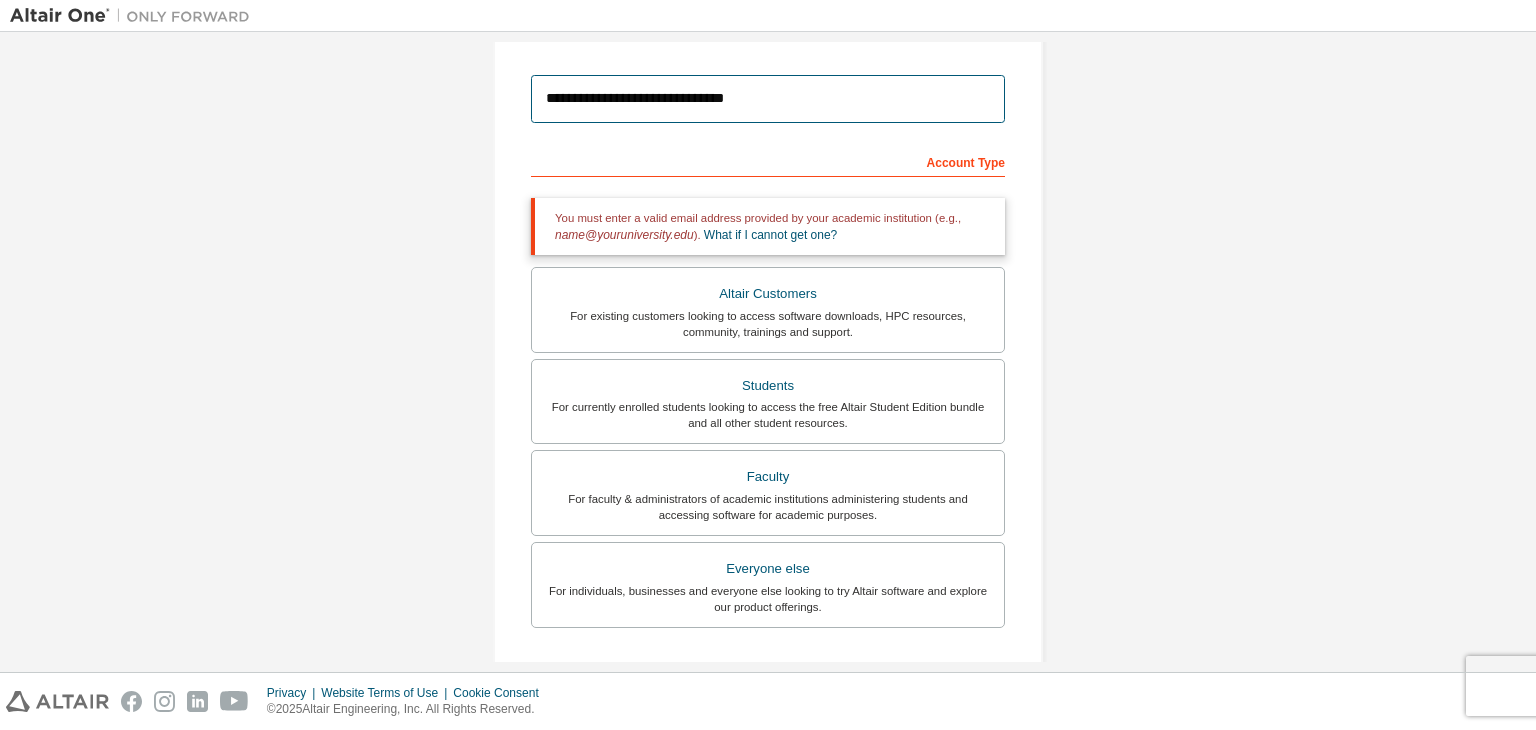 click on "**********" at bounding box center [768, 99] 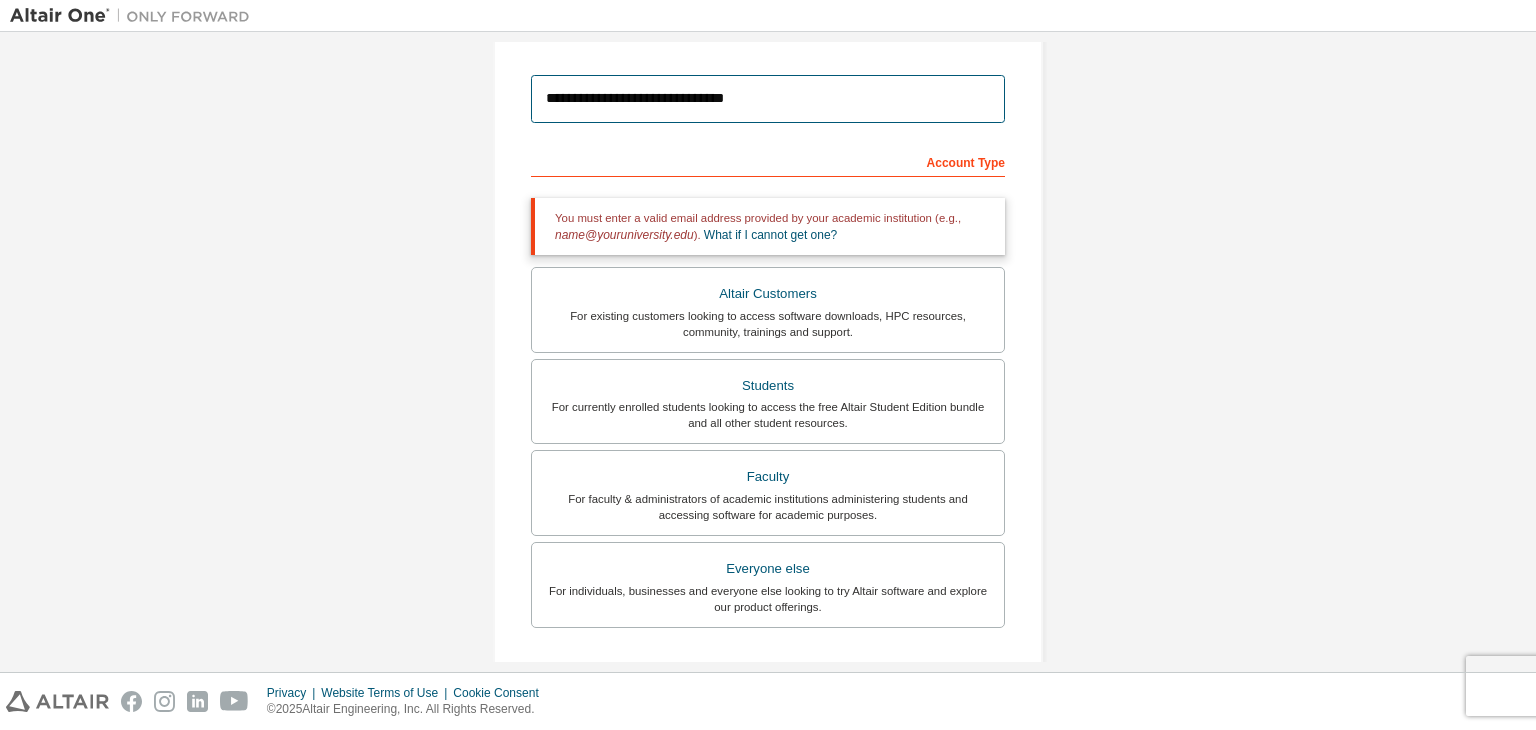 click on "**********" at bounding box center (768, 99) 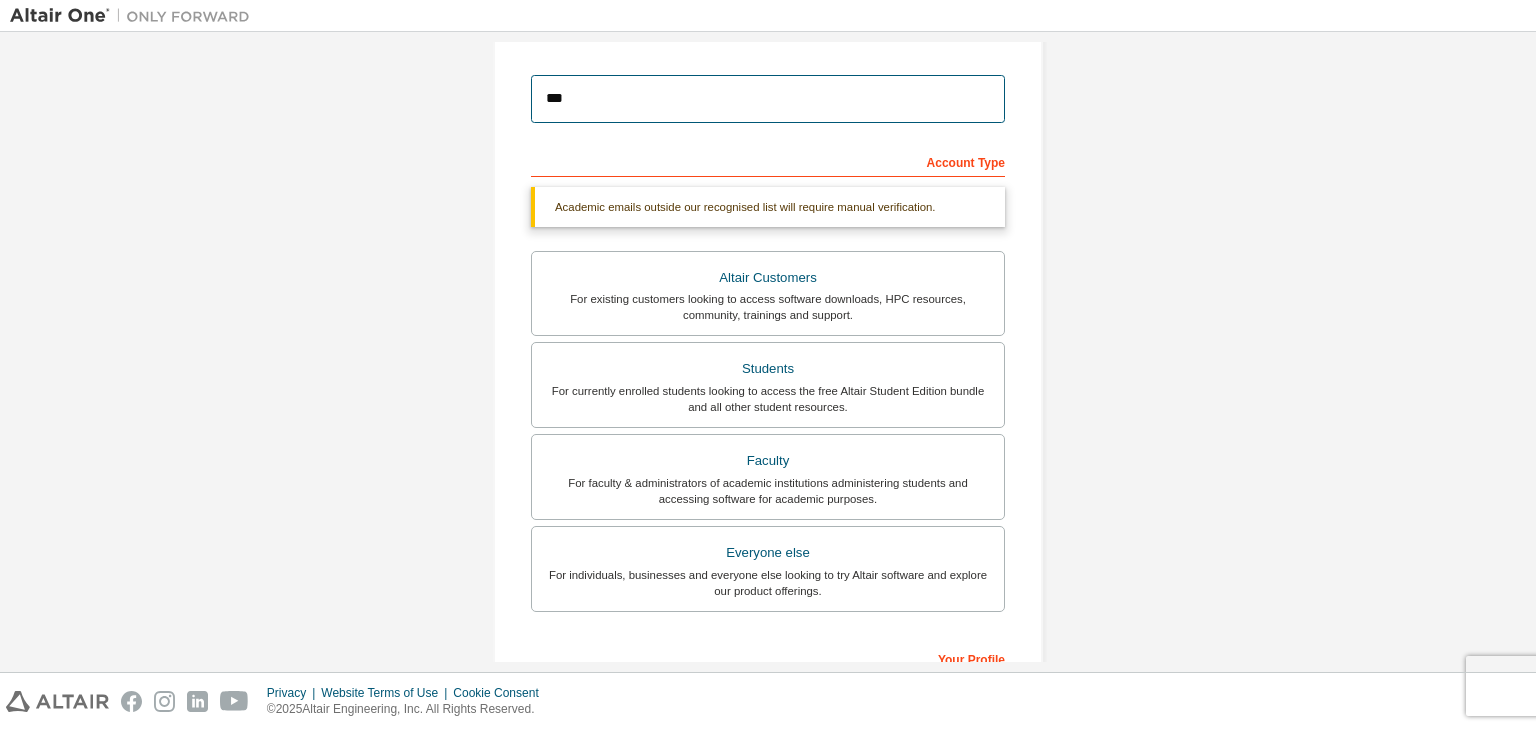 type on "**********" 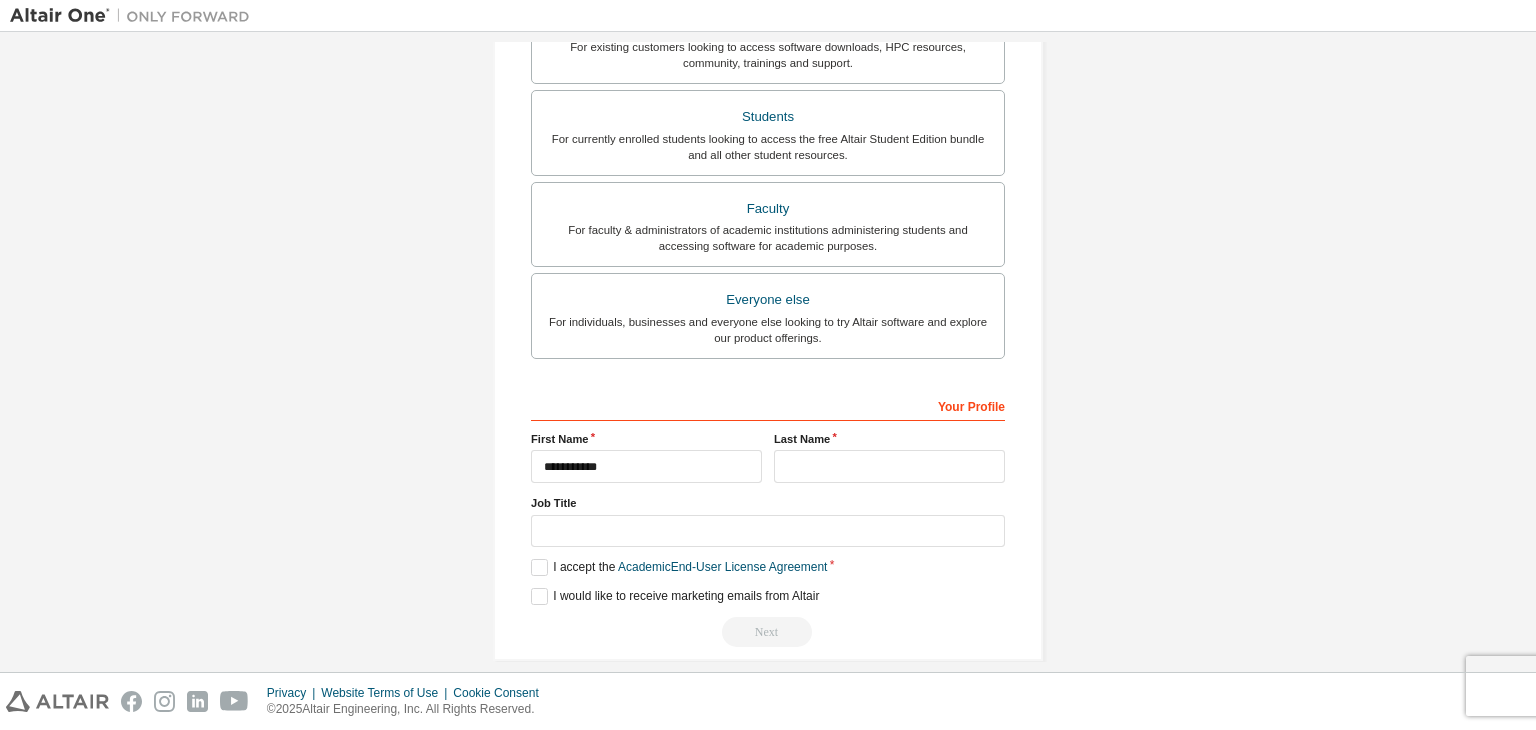 scroll, scrollTop: 435, scrollLeft: 0, axis: vertical 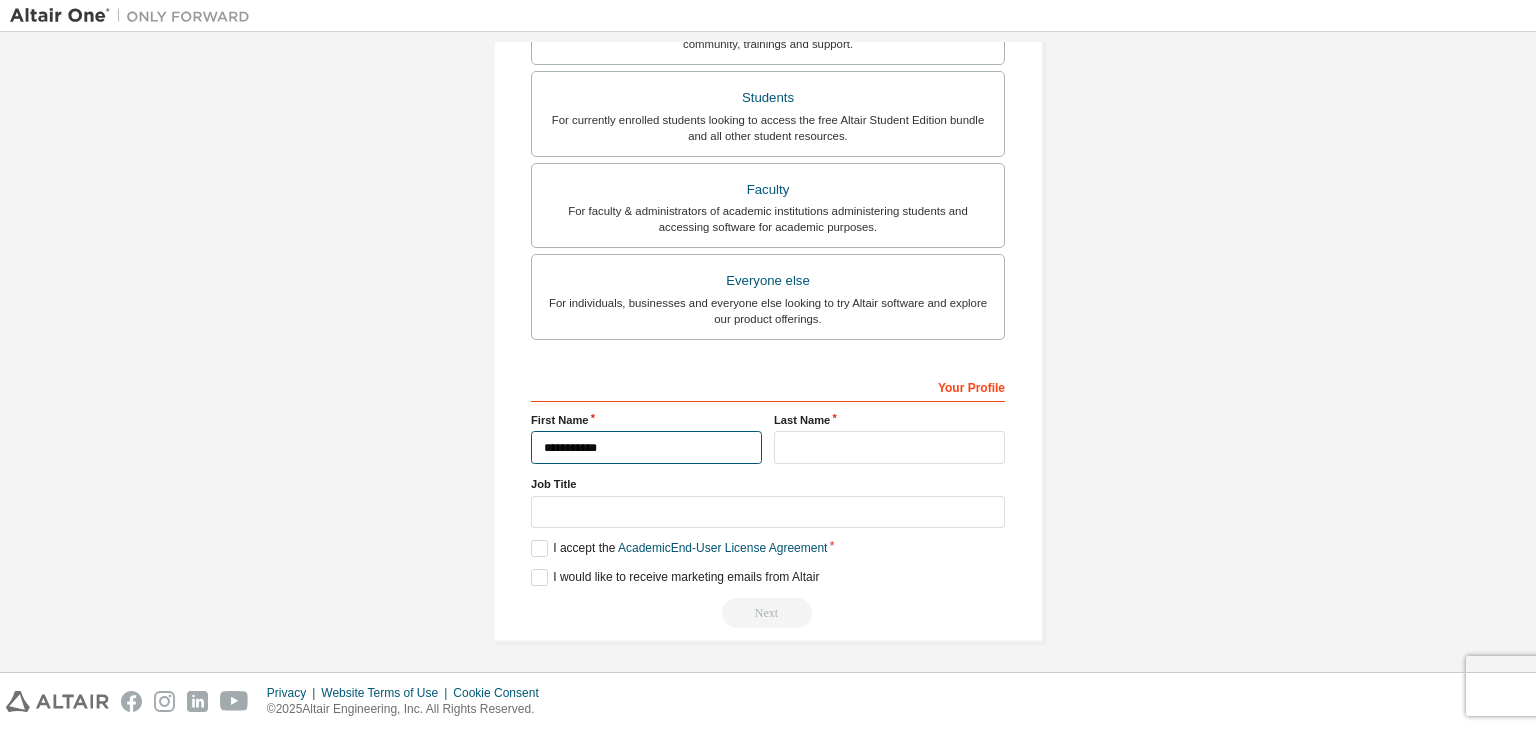 click on "**********" at bounding box center (646, 447) 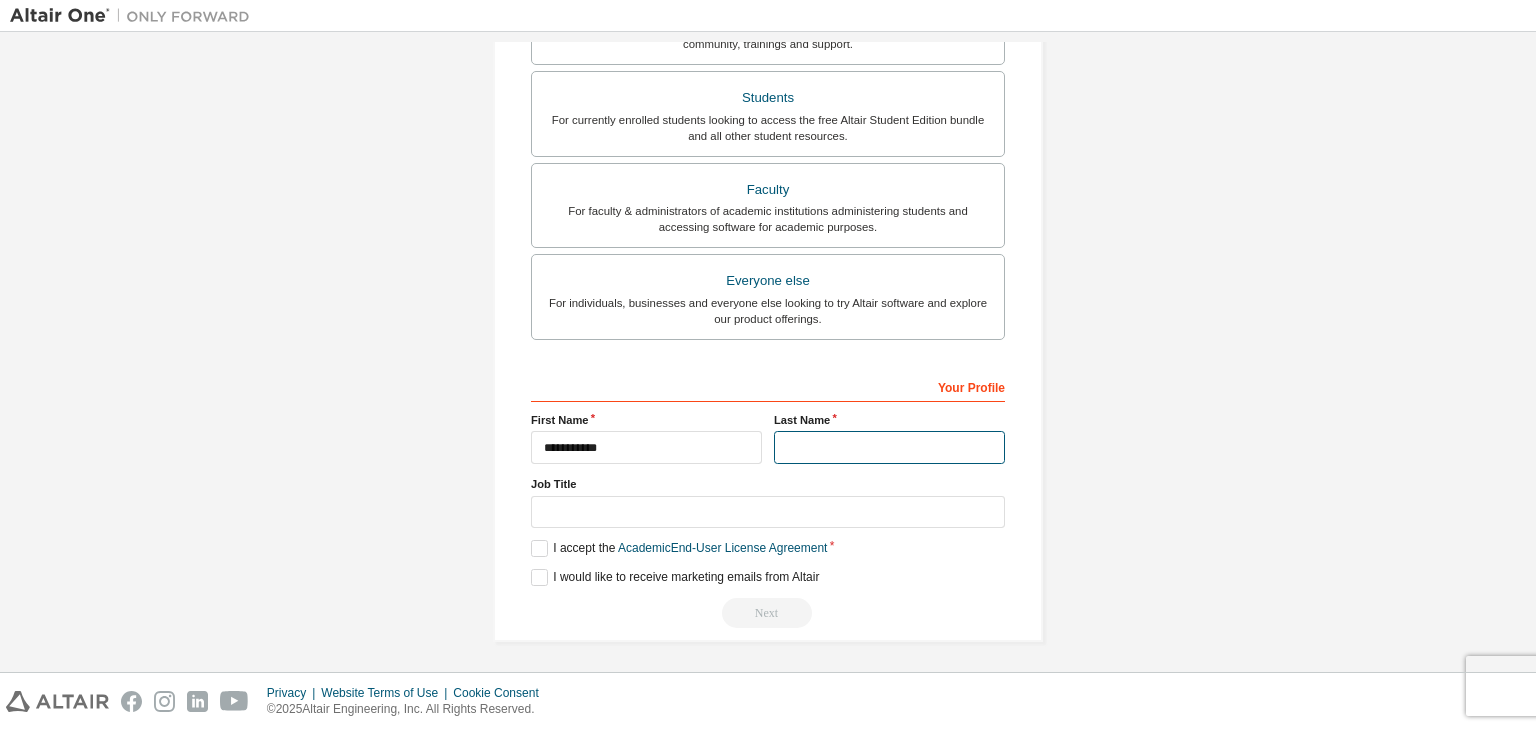 click at bounding box center [889, 447] 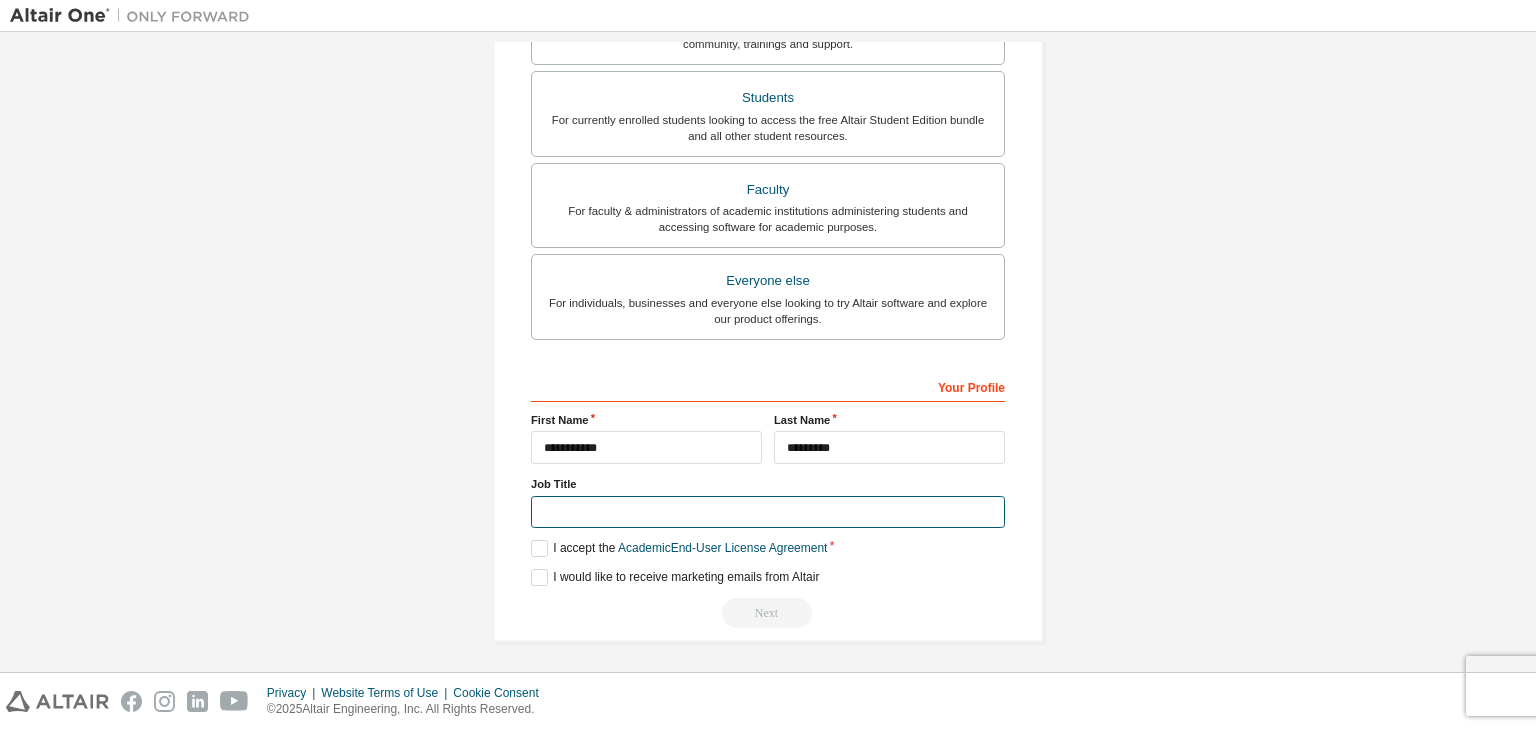 click at bounding box center (768, 512) 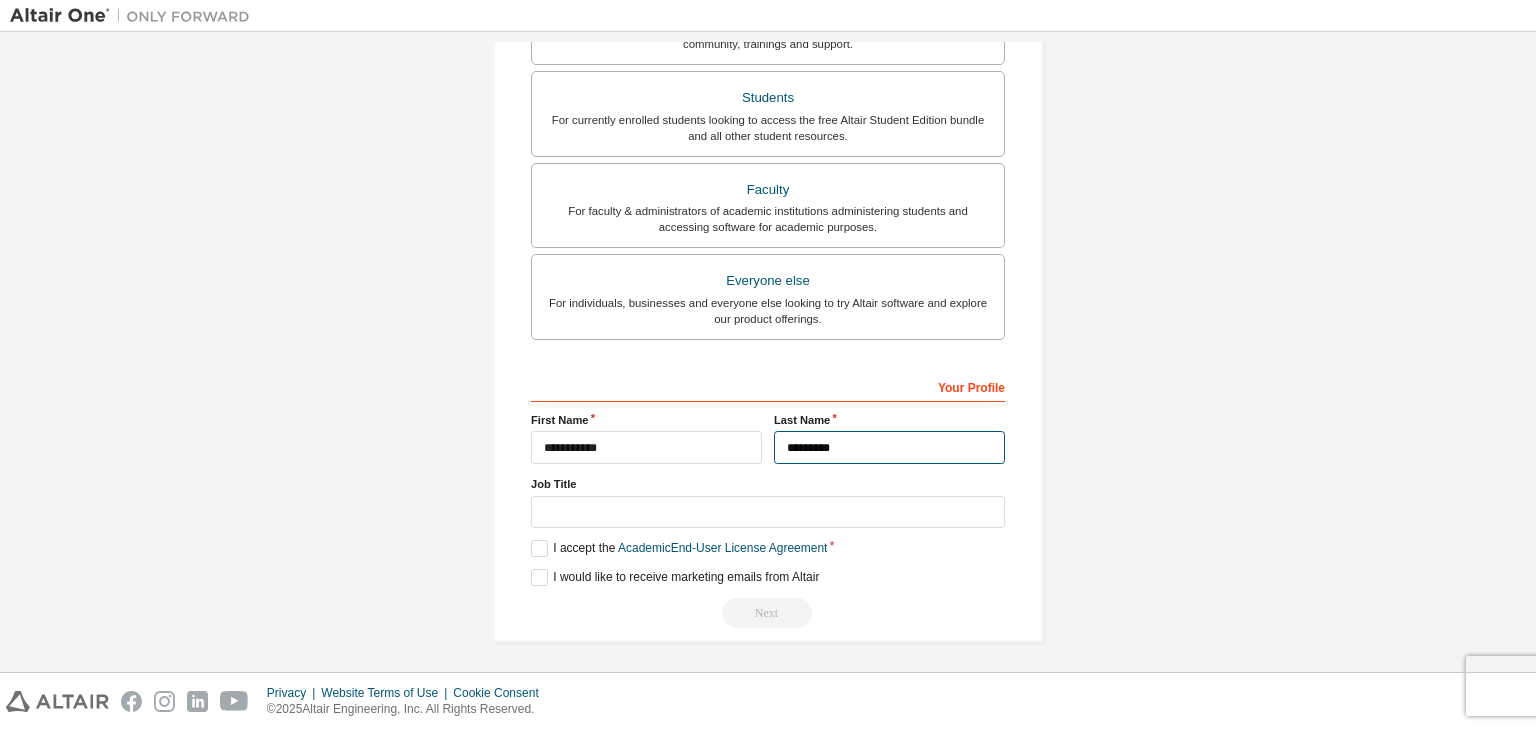 click on "*********" at bounding box center (889, 447) 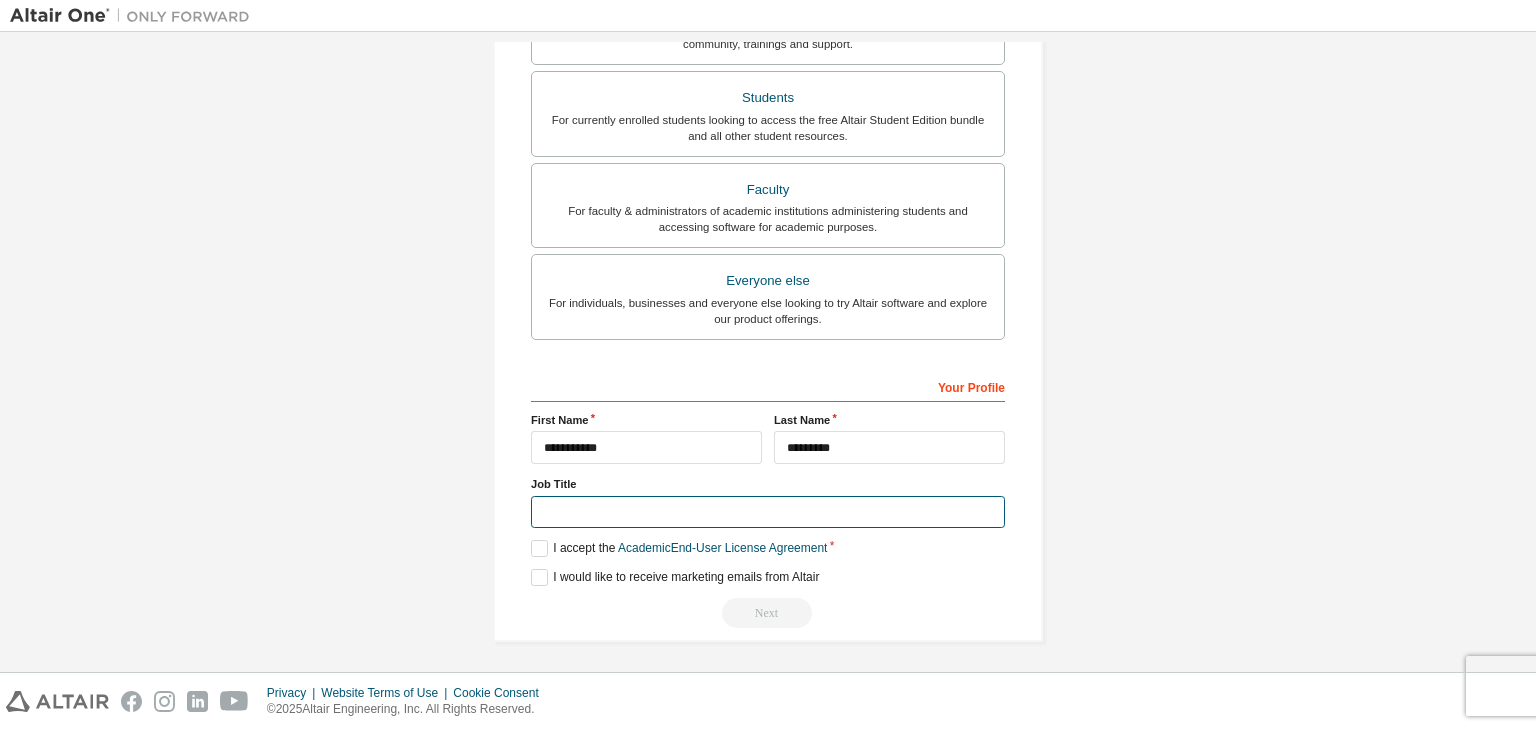 click at bounding box center (768, 512) 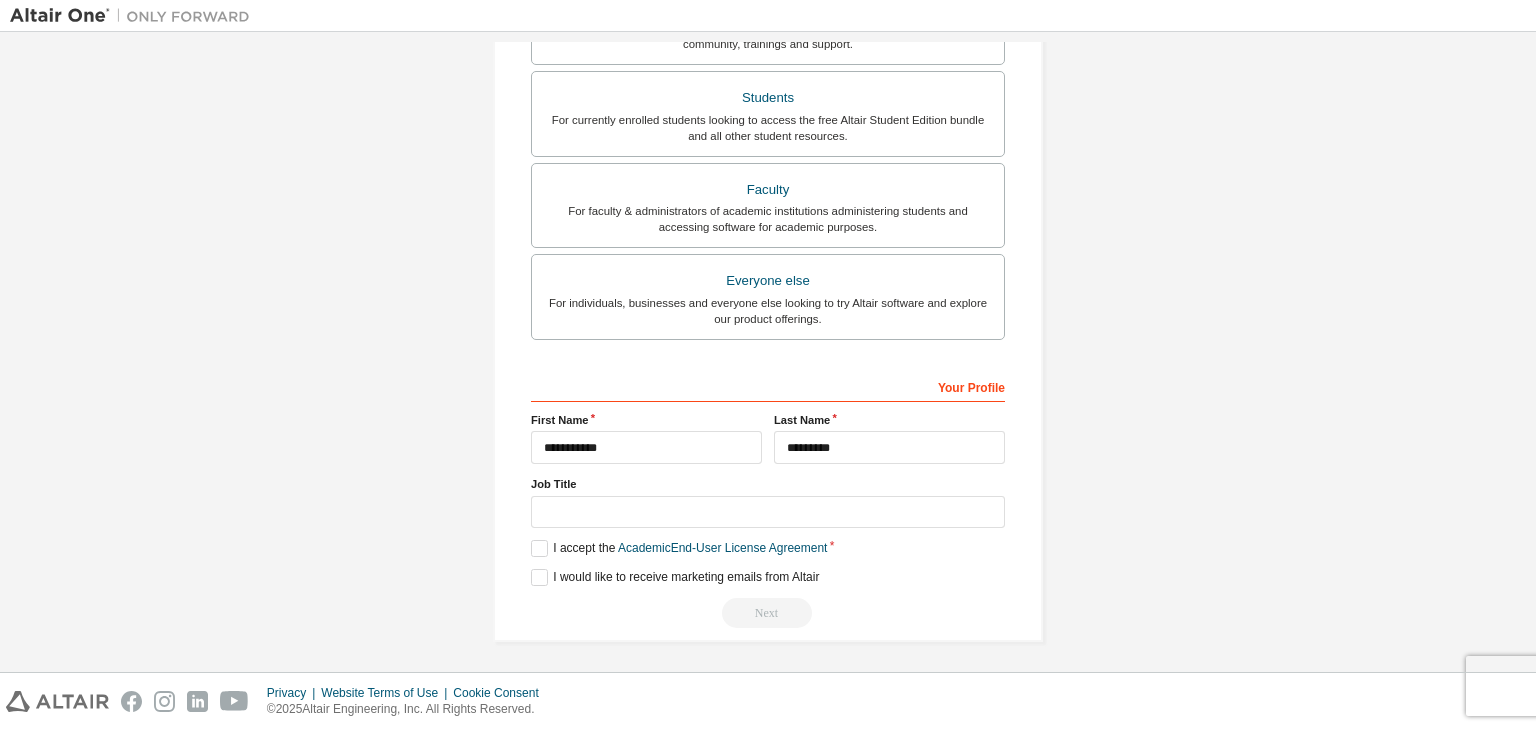 click on "Privacy Website Terms of Use Cookie Consent ©  2025  Altair Engineering, Inc. All Rights Reserved." at bounding box center (768, 701) 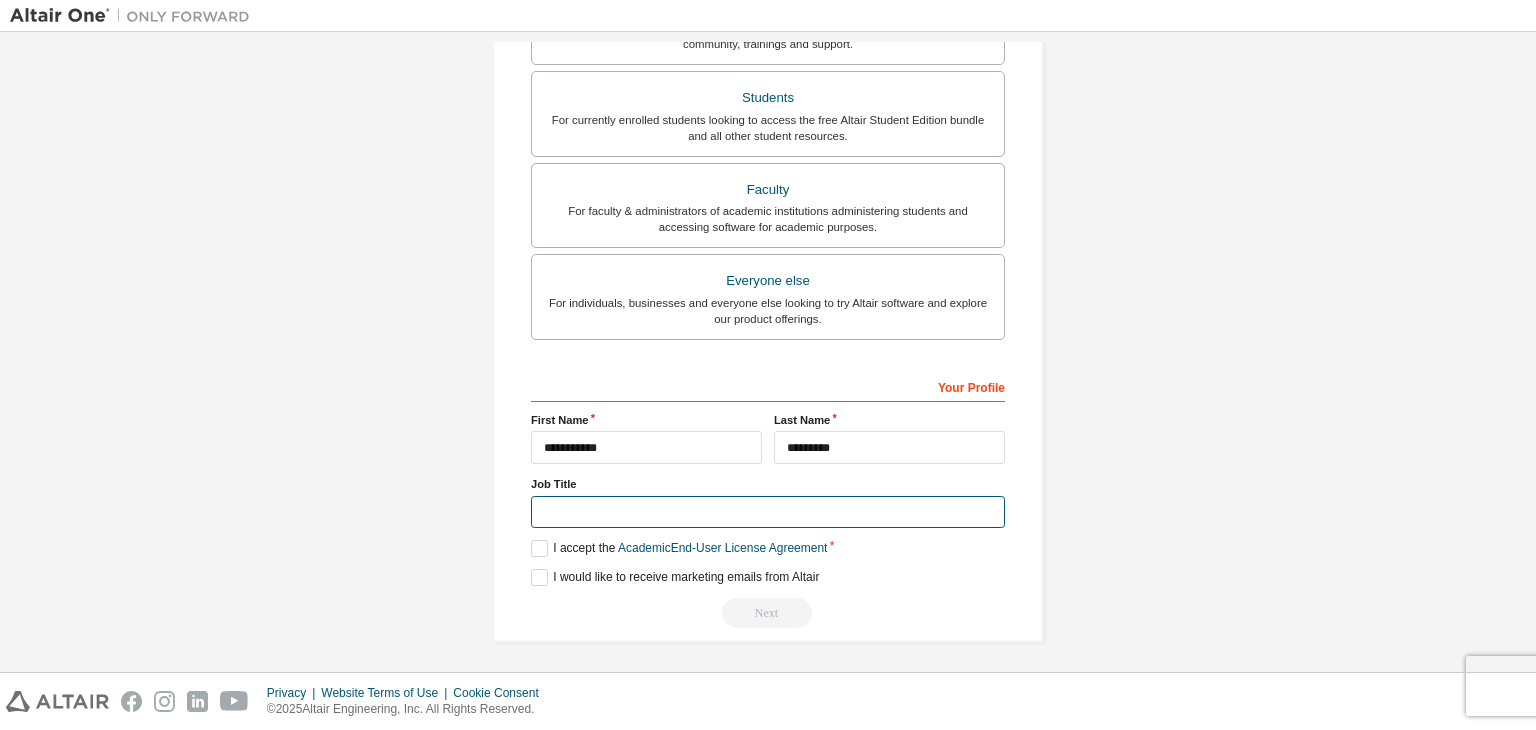 click at bounding box center [768, 512] 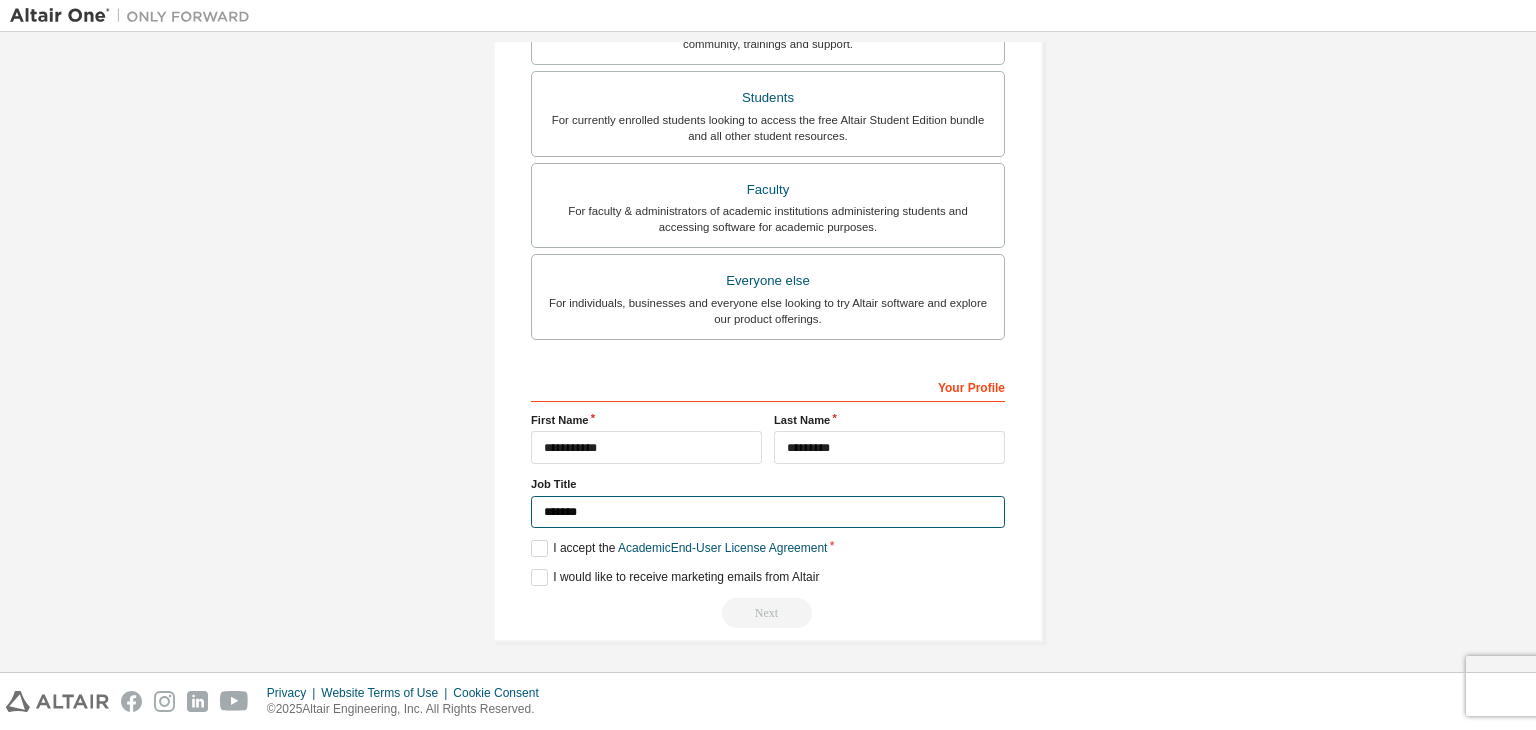 type on "*******" 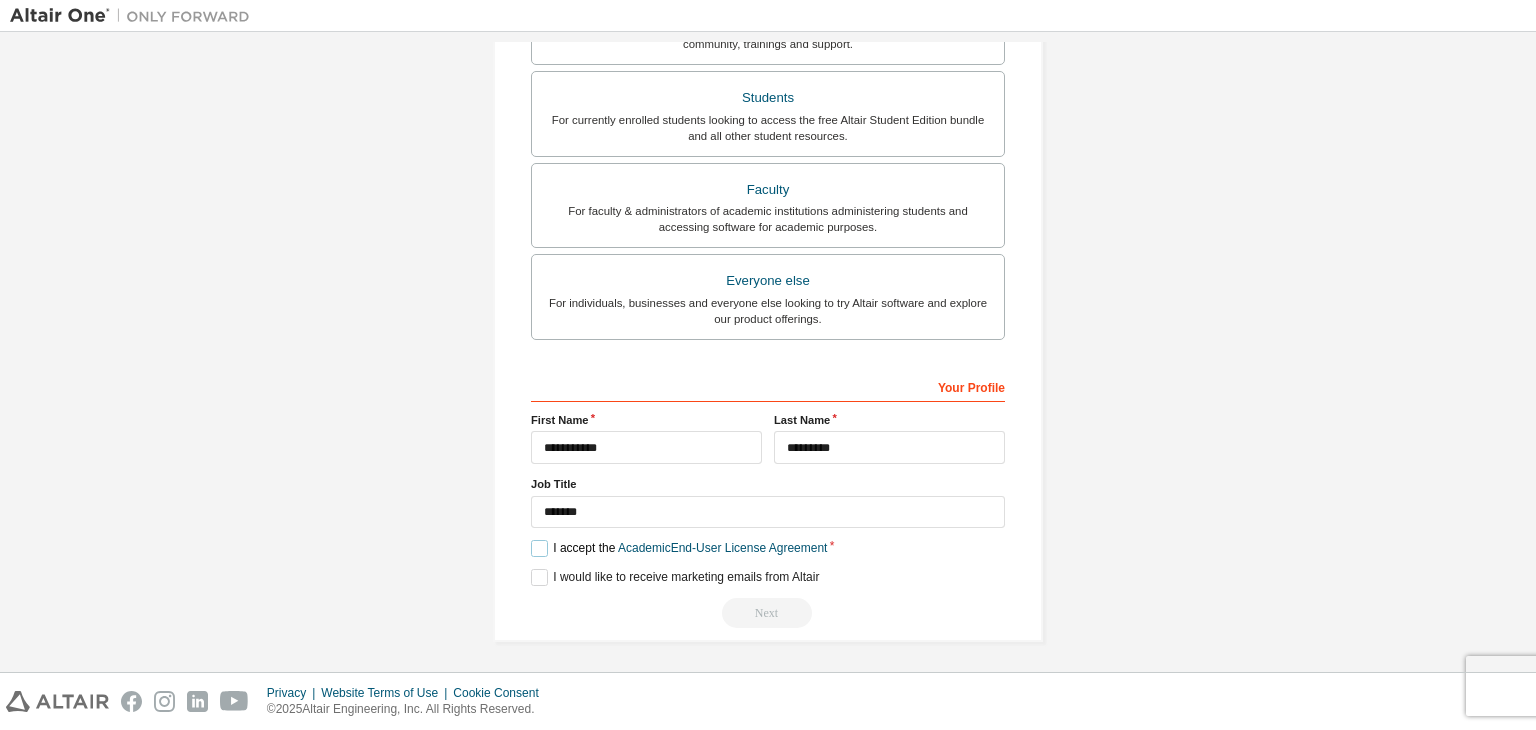 click on "I accept the   Academic   End-User License Agreement" at bounding box center [679, 548] 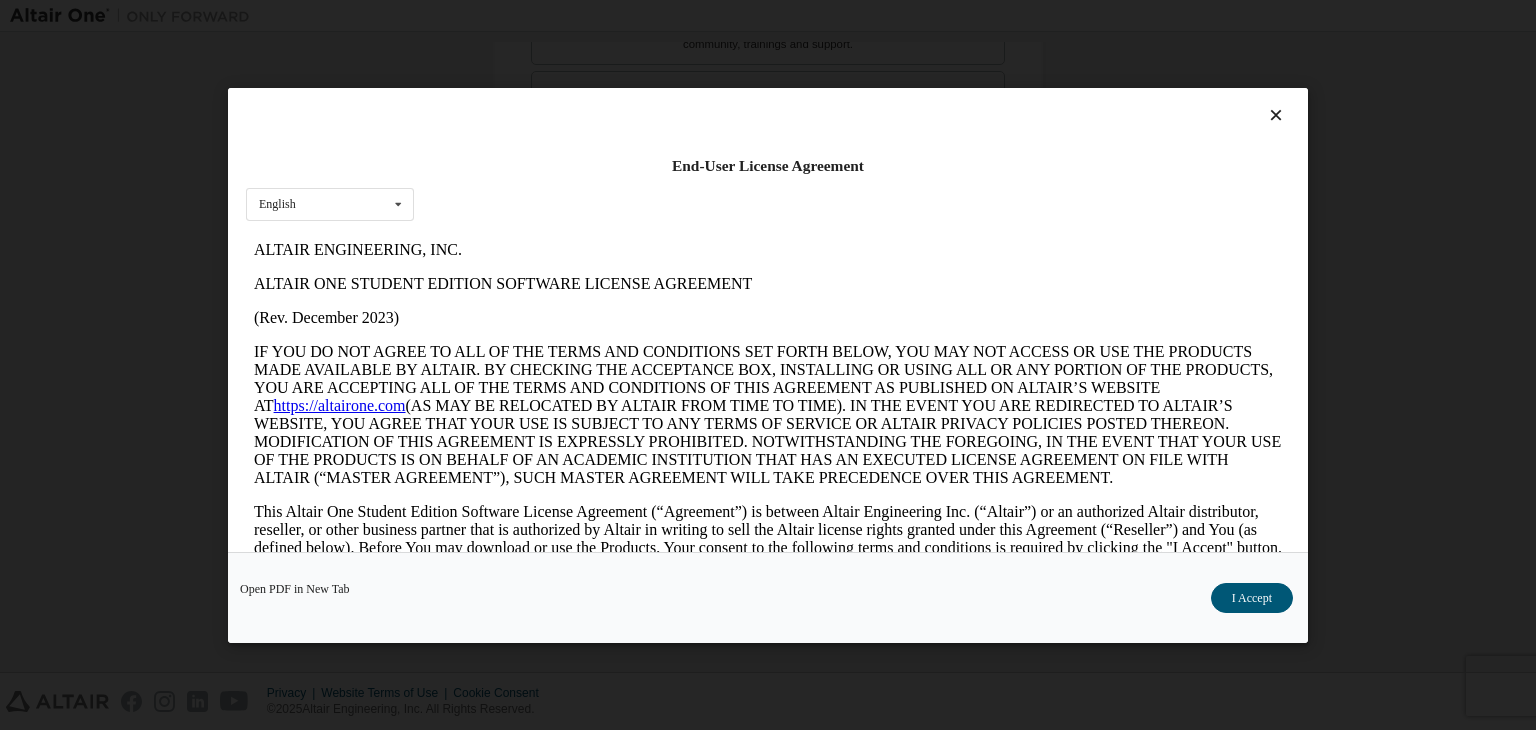 scroll, scrollTop: 0, scrollLeft: 0, axis: both 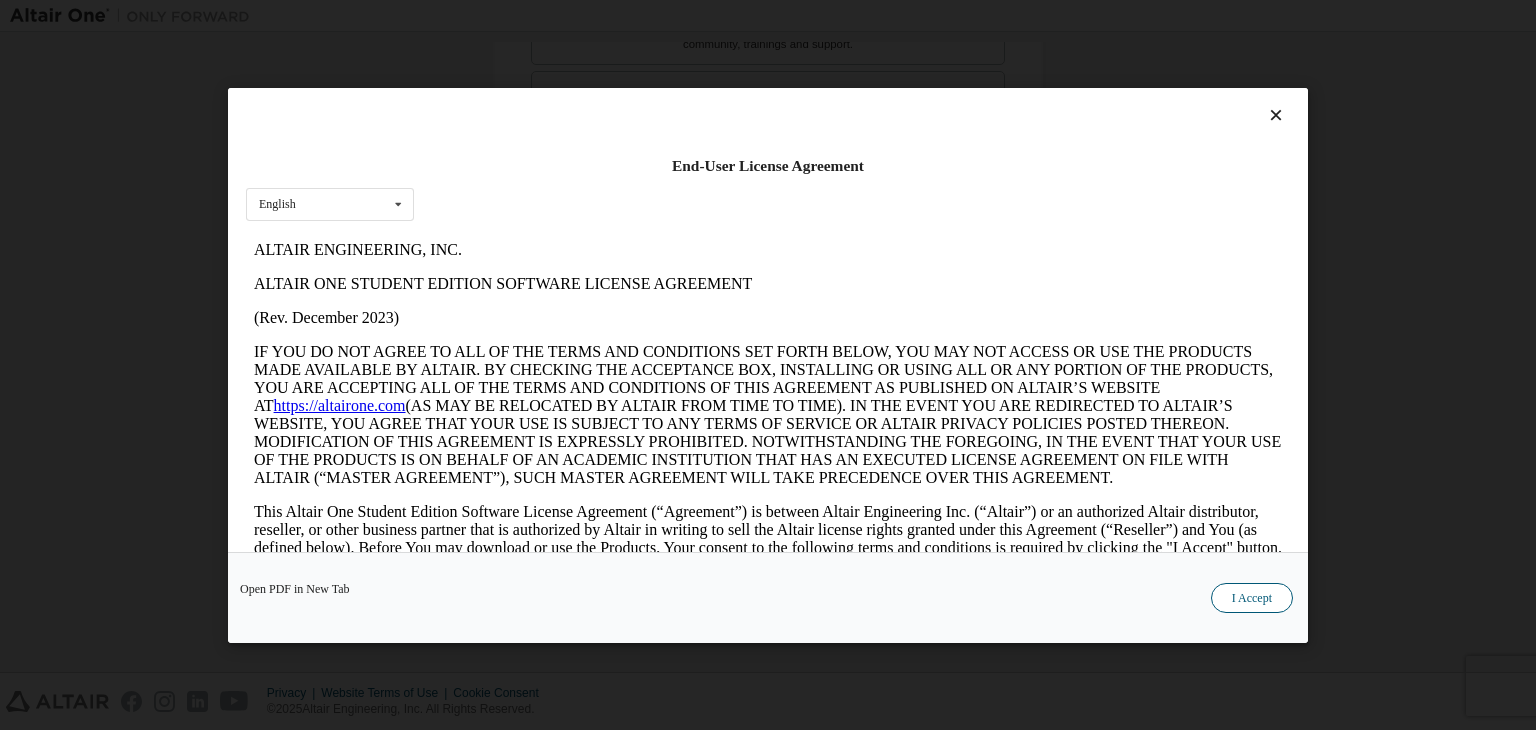 click on "I Accept" at bounding box center [1252, 598] 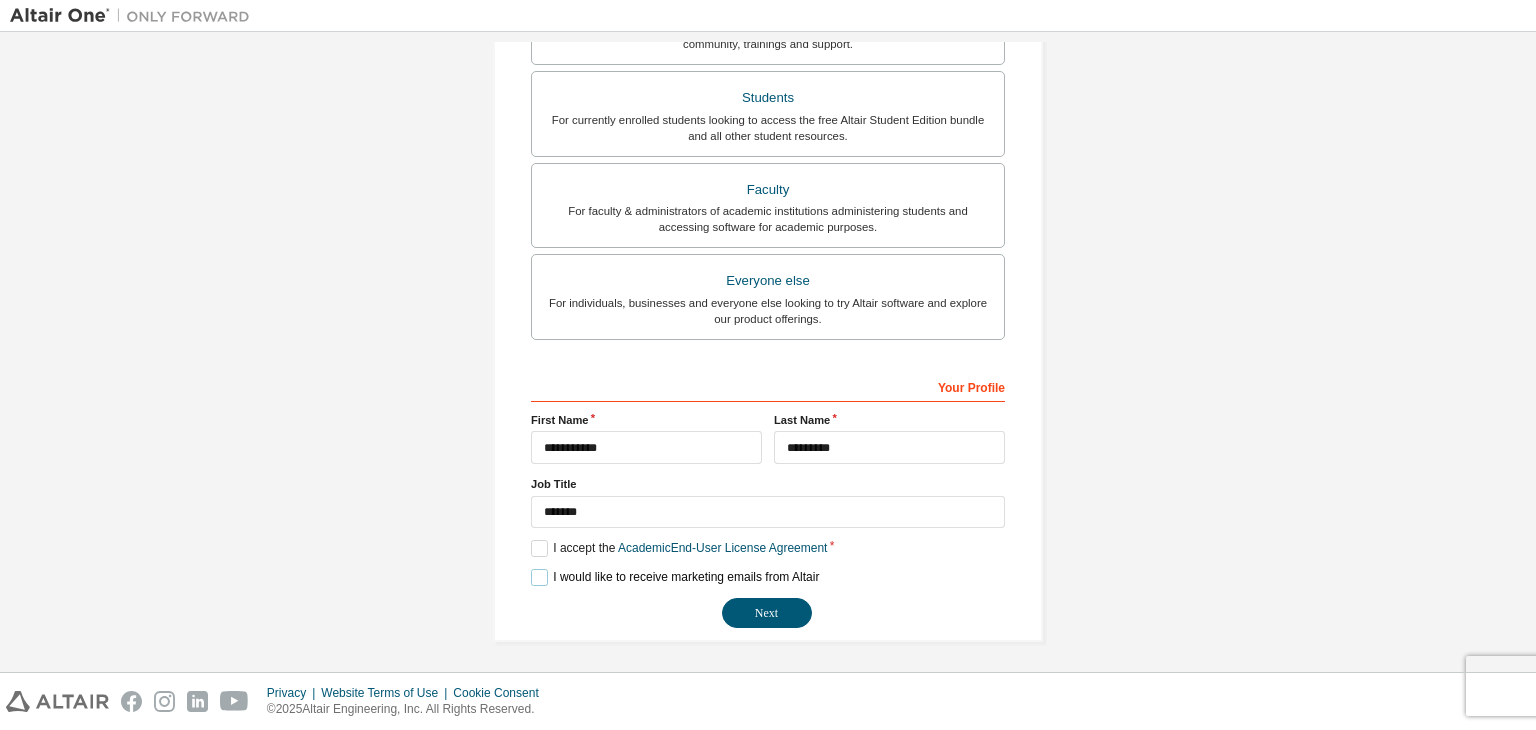 click on "I would like to receive marketing emails from Altair" at bounding box center (675, 577) 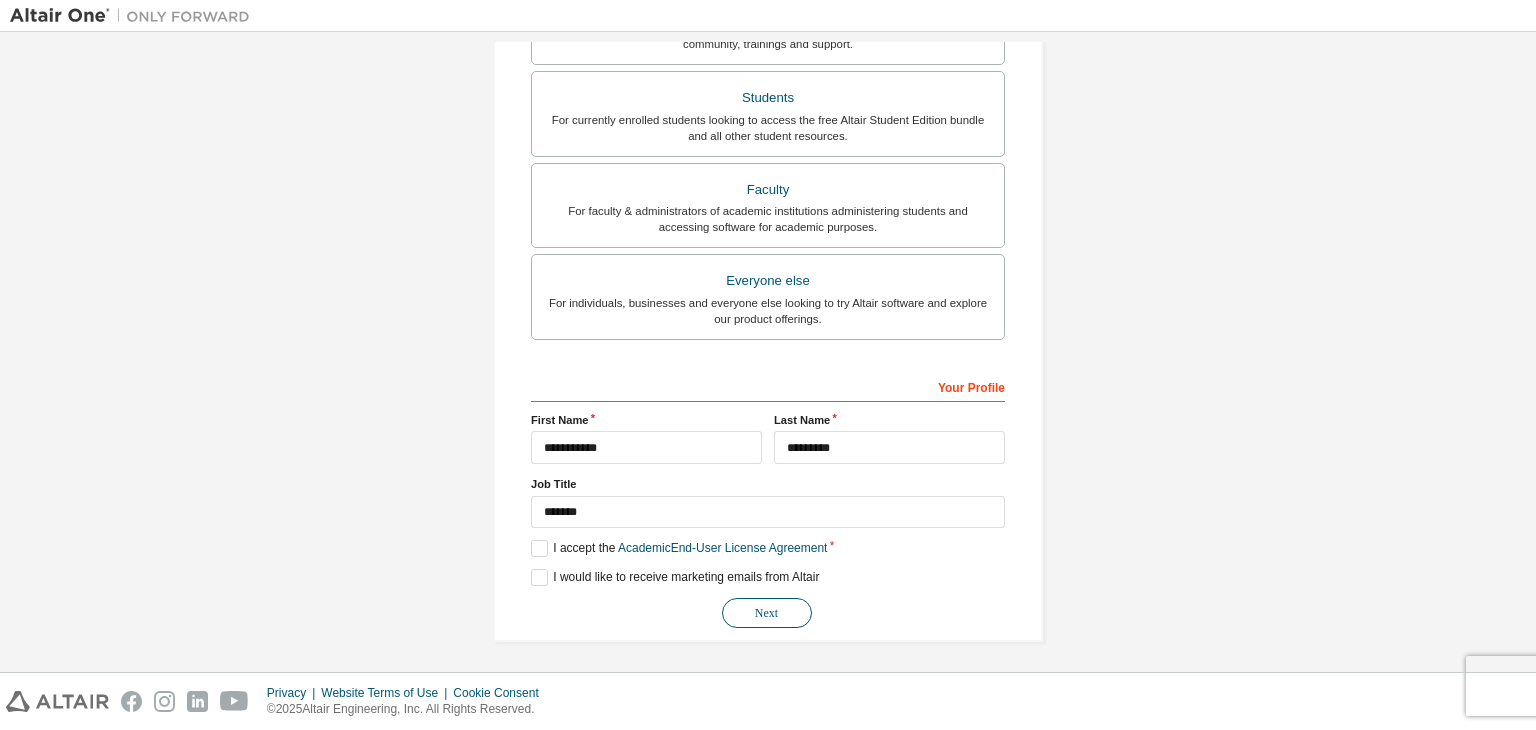 click on "Next" at bounding box center (767, 613) 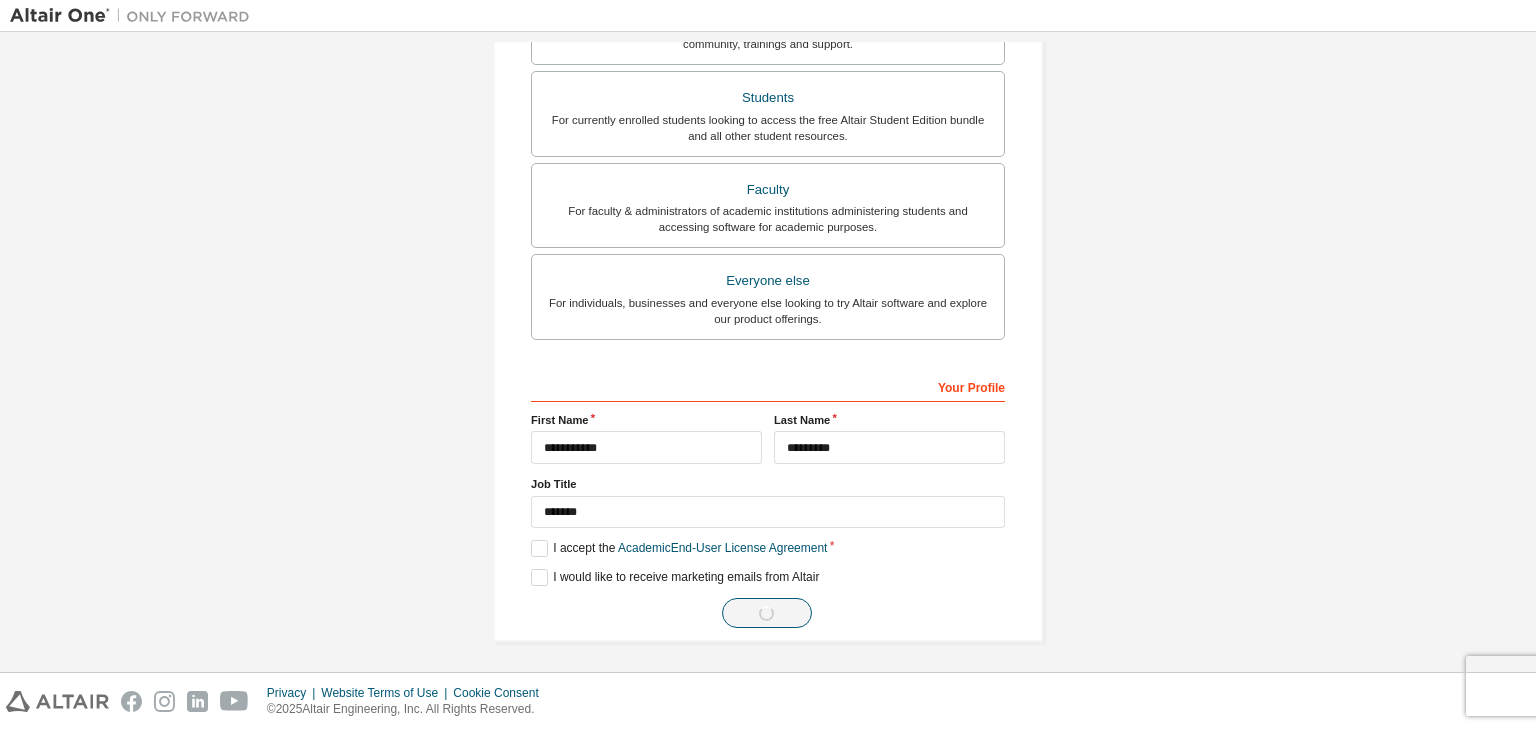 scroll, scrollTop: 0, scrollLeft: 0, axis: both 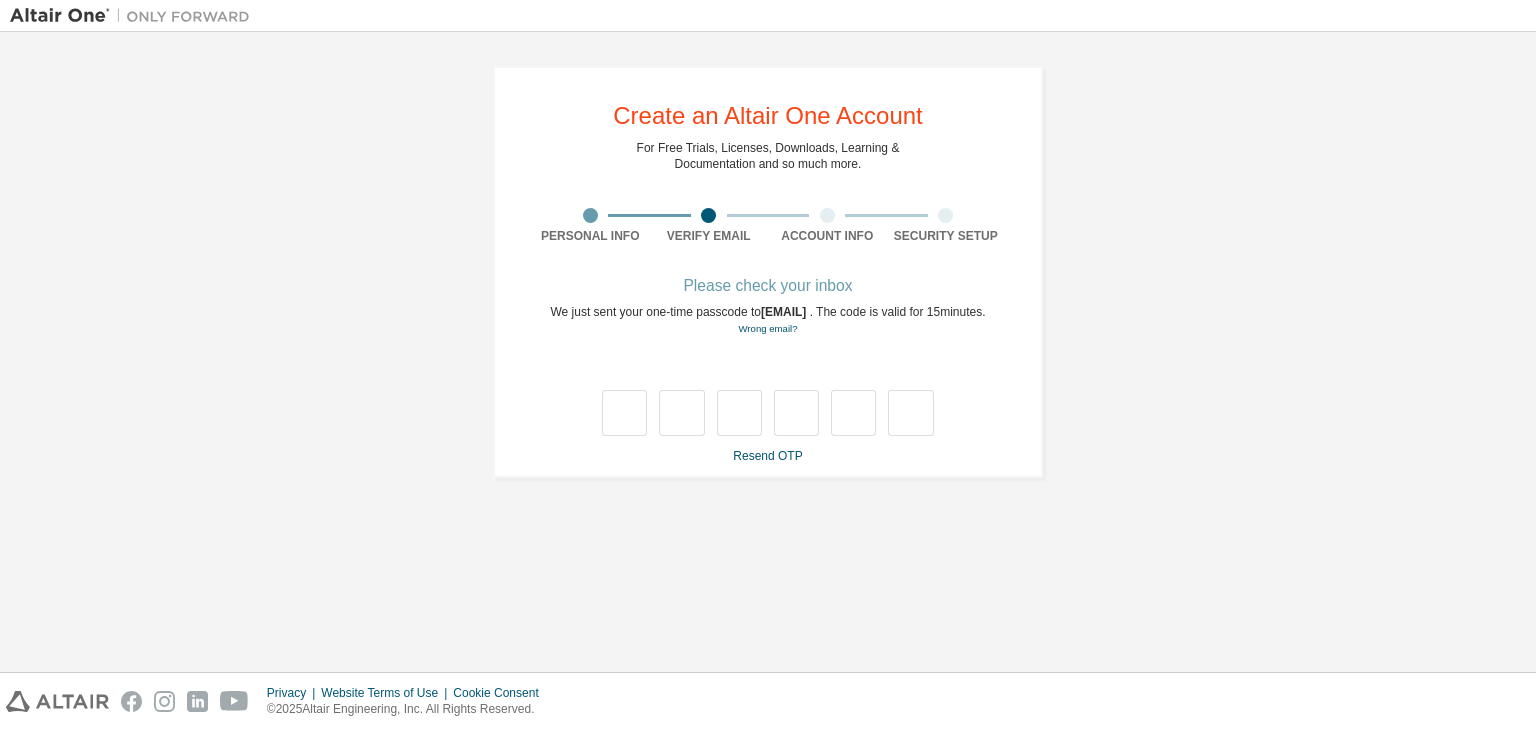 type on "*" 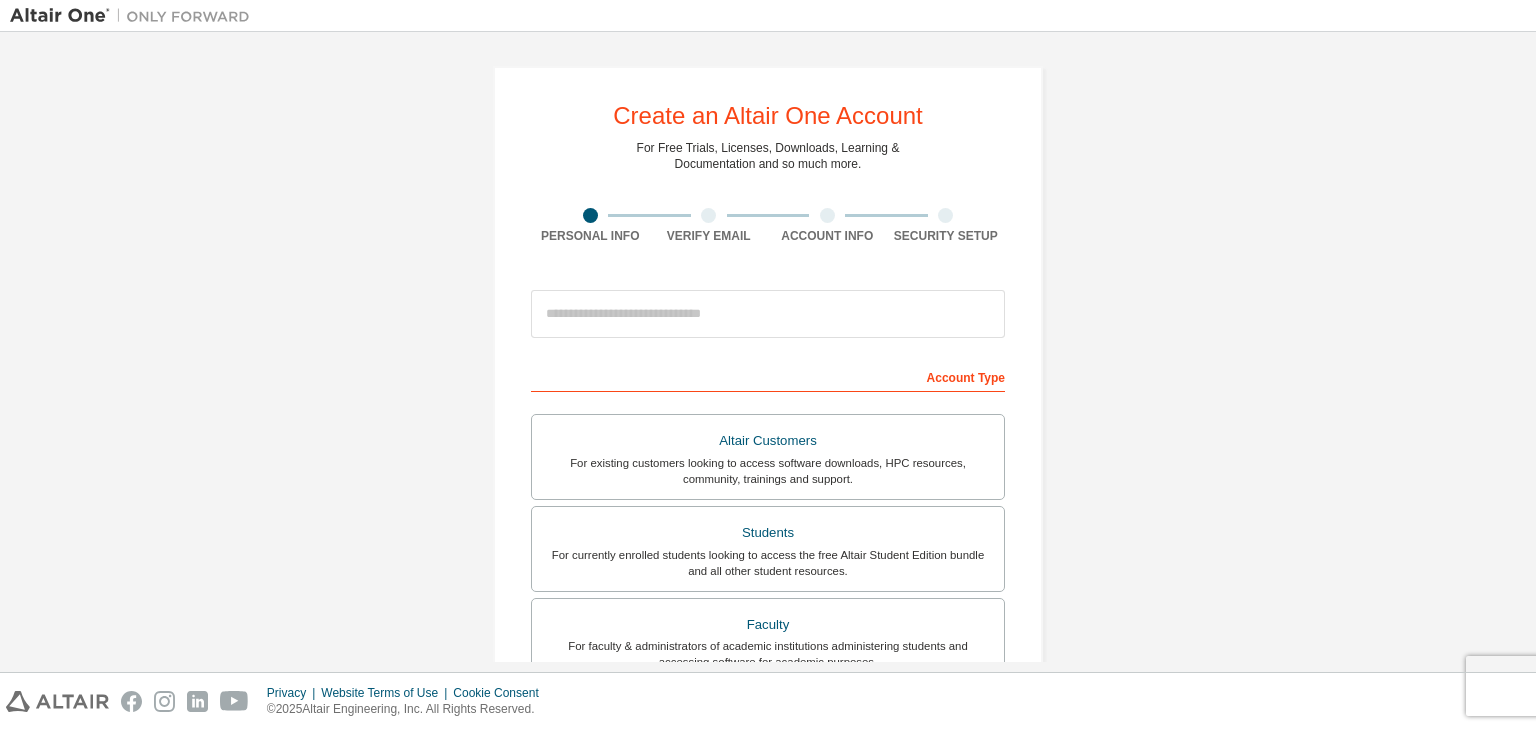 scroll, scrollTop: 0, scrollLeft: 0, axis: both 